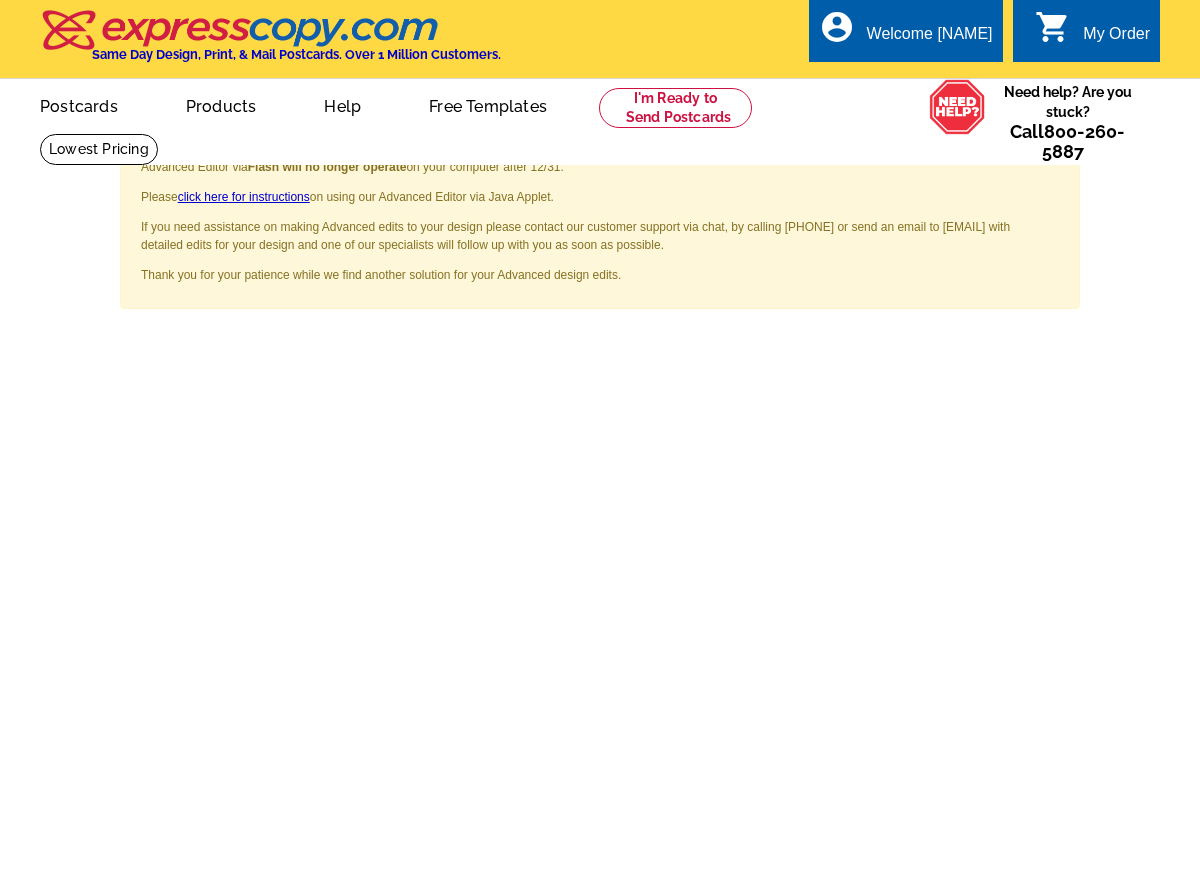 scroll, scrollTop: 0, scrollLeft: 0, axis: both 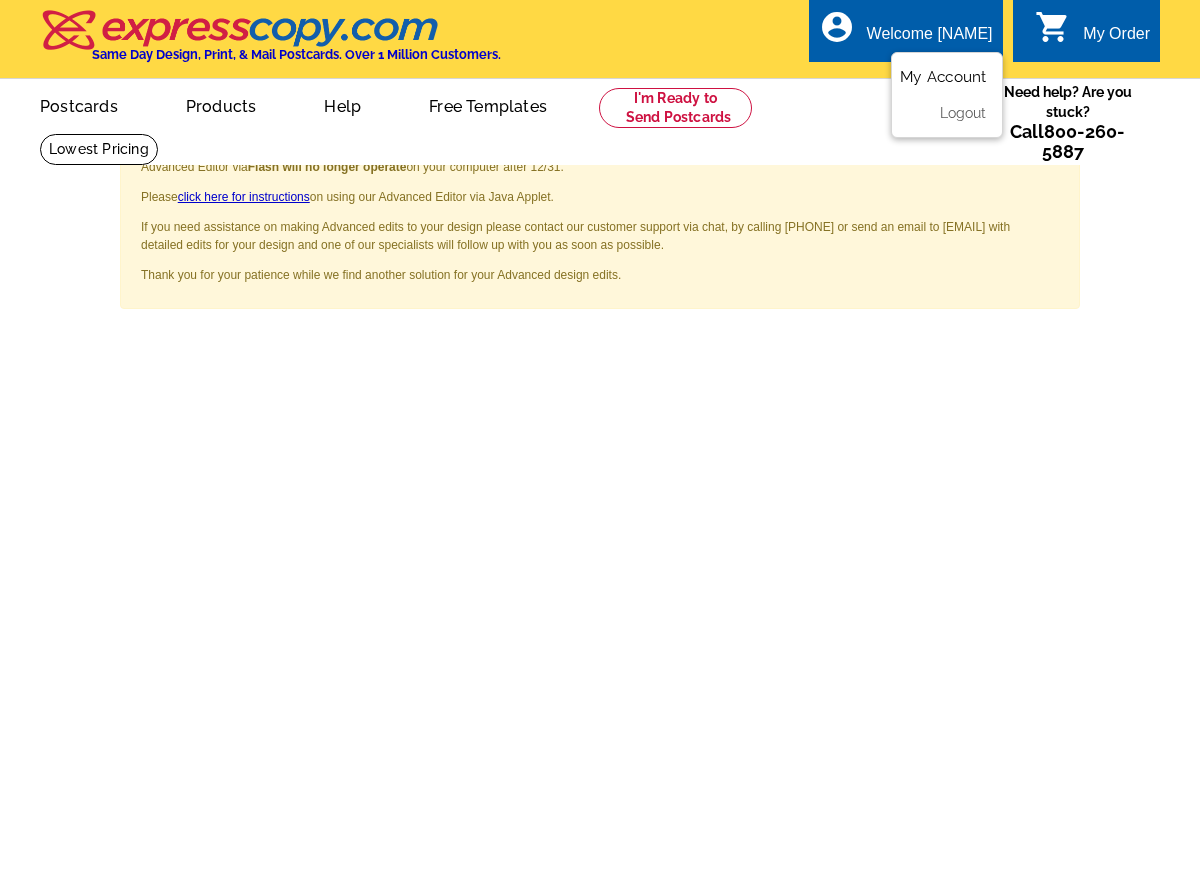 click on "My Account" at bounding box center (943, 77) 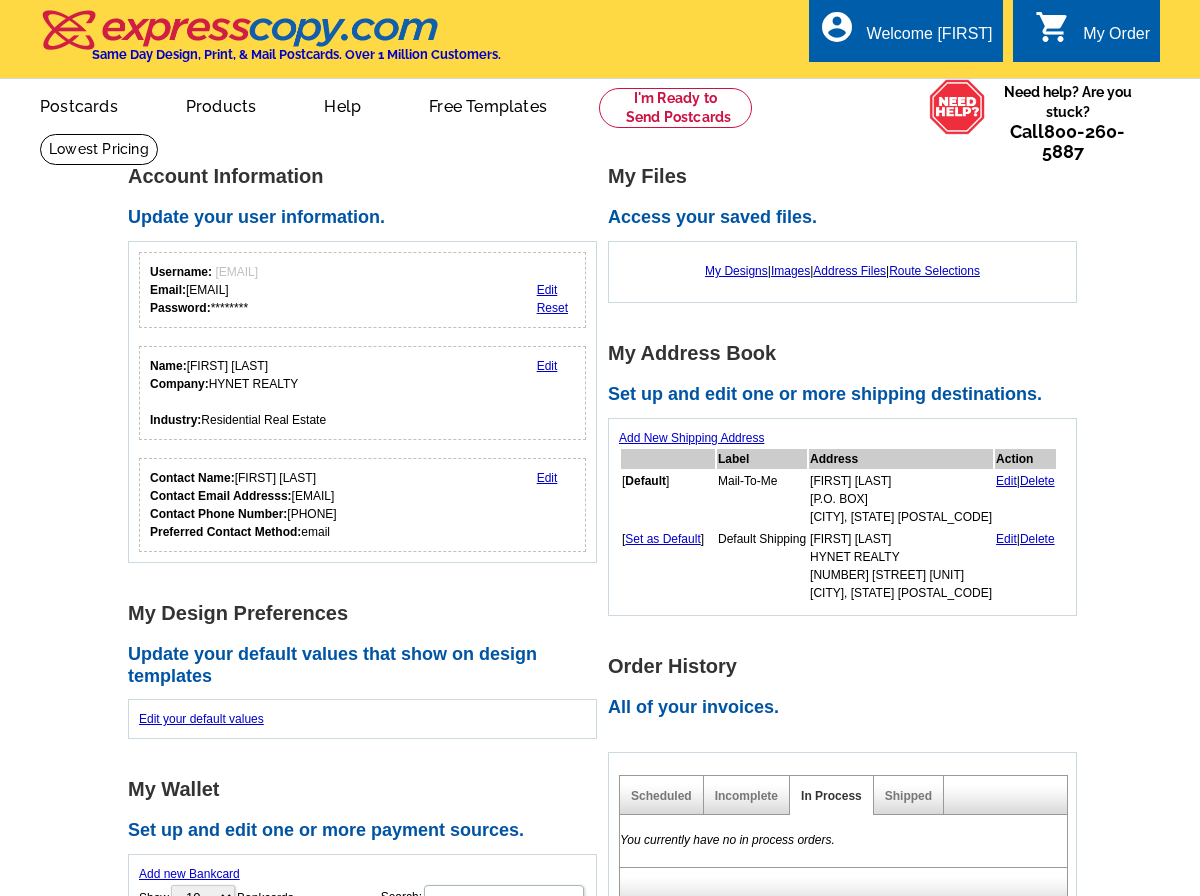 scroll, scrollTop: 0, scrollLeft: 0, axis: both 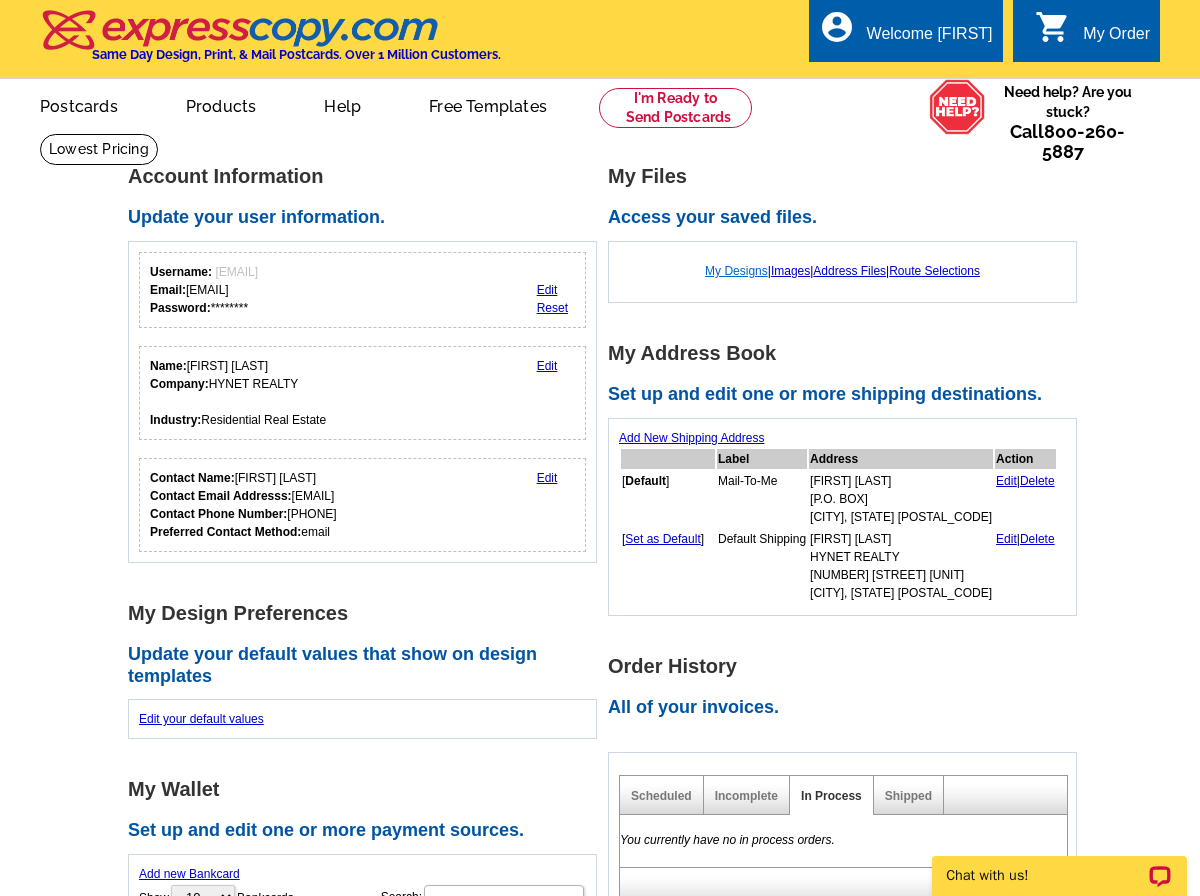 click on "My Designs" at bounding box center (736, 271) 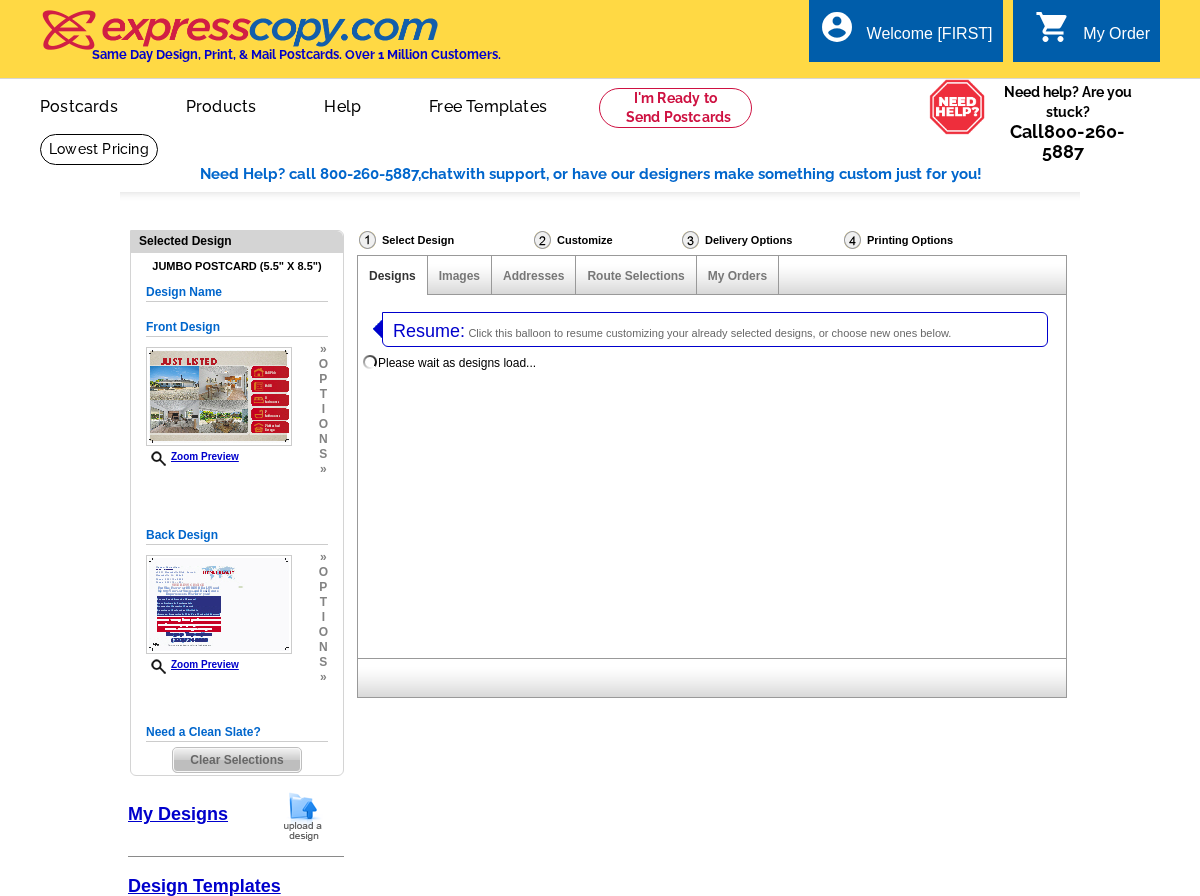 select on "1" 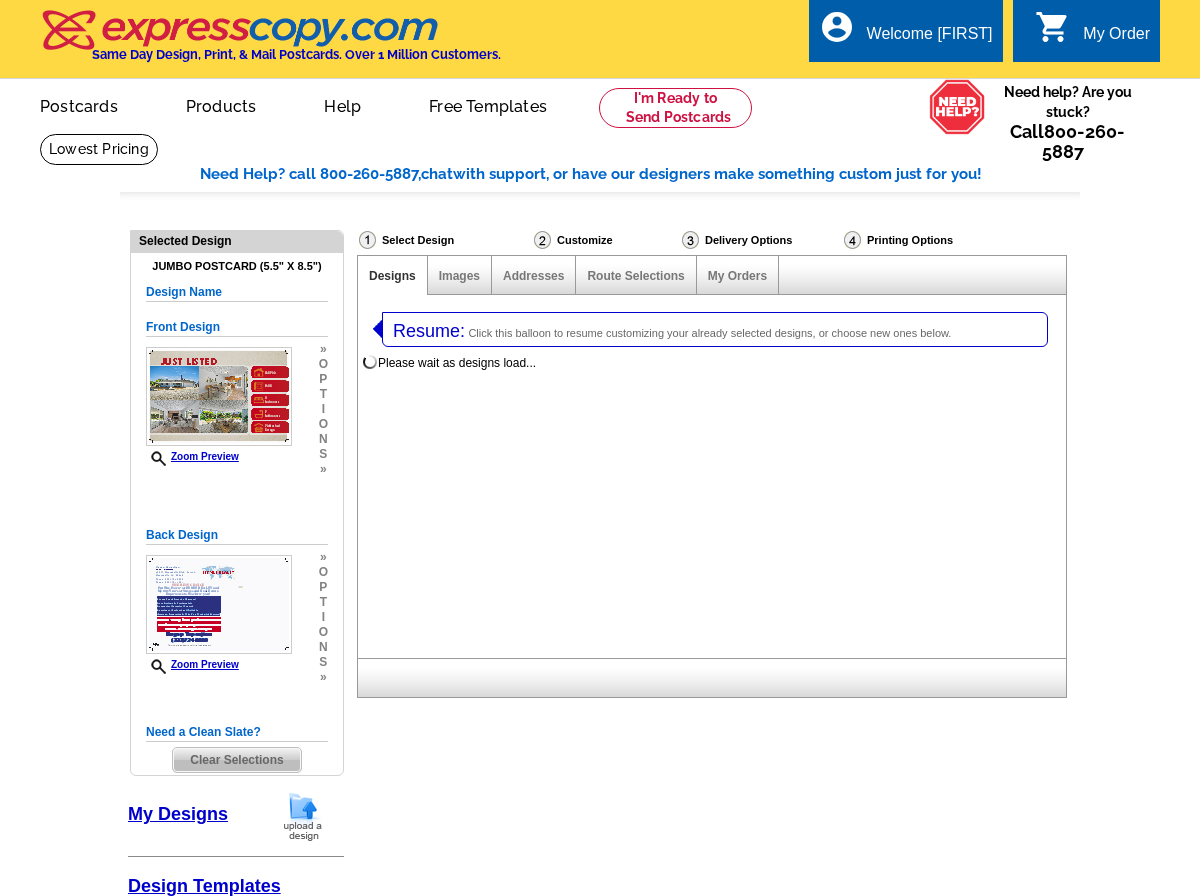 select on "2" 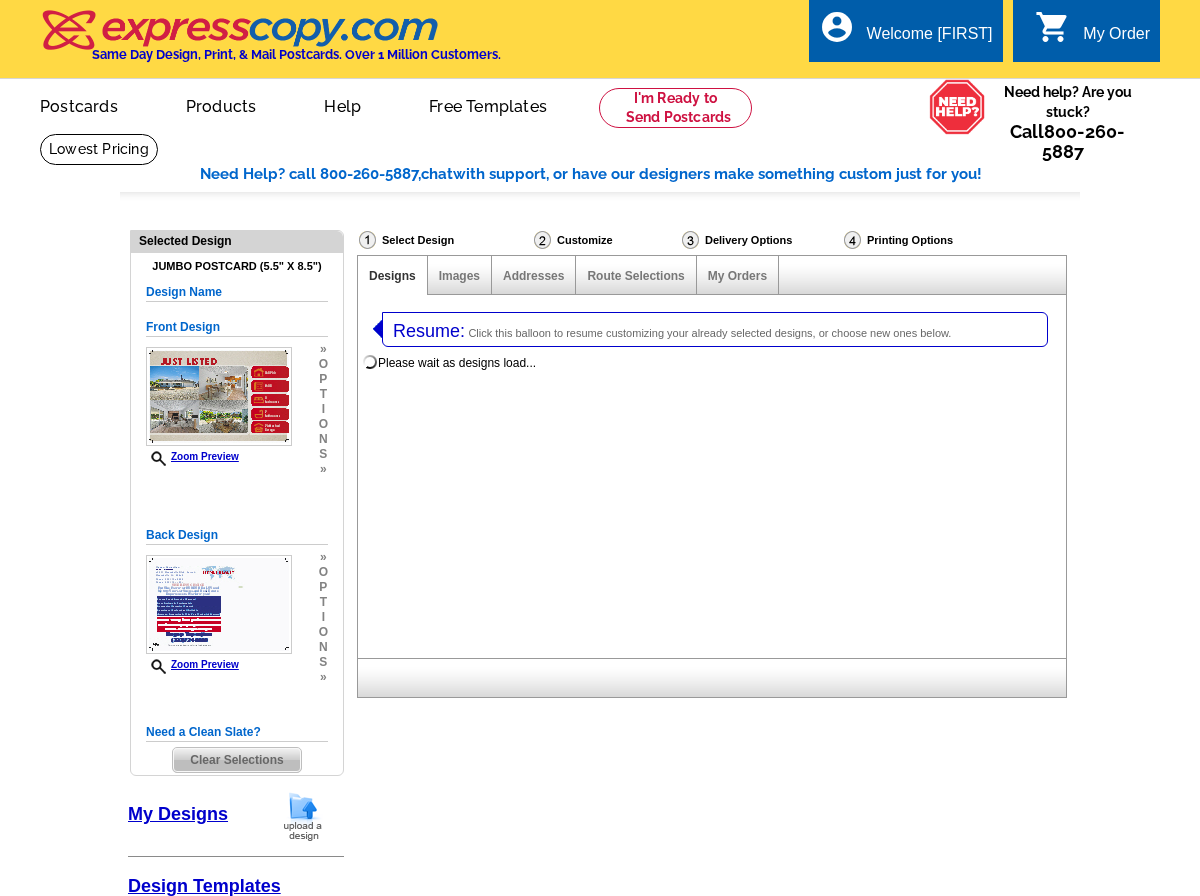 scroll, scrollTop: 0, scrollLeft: 0, axis: both 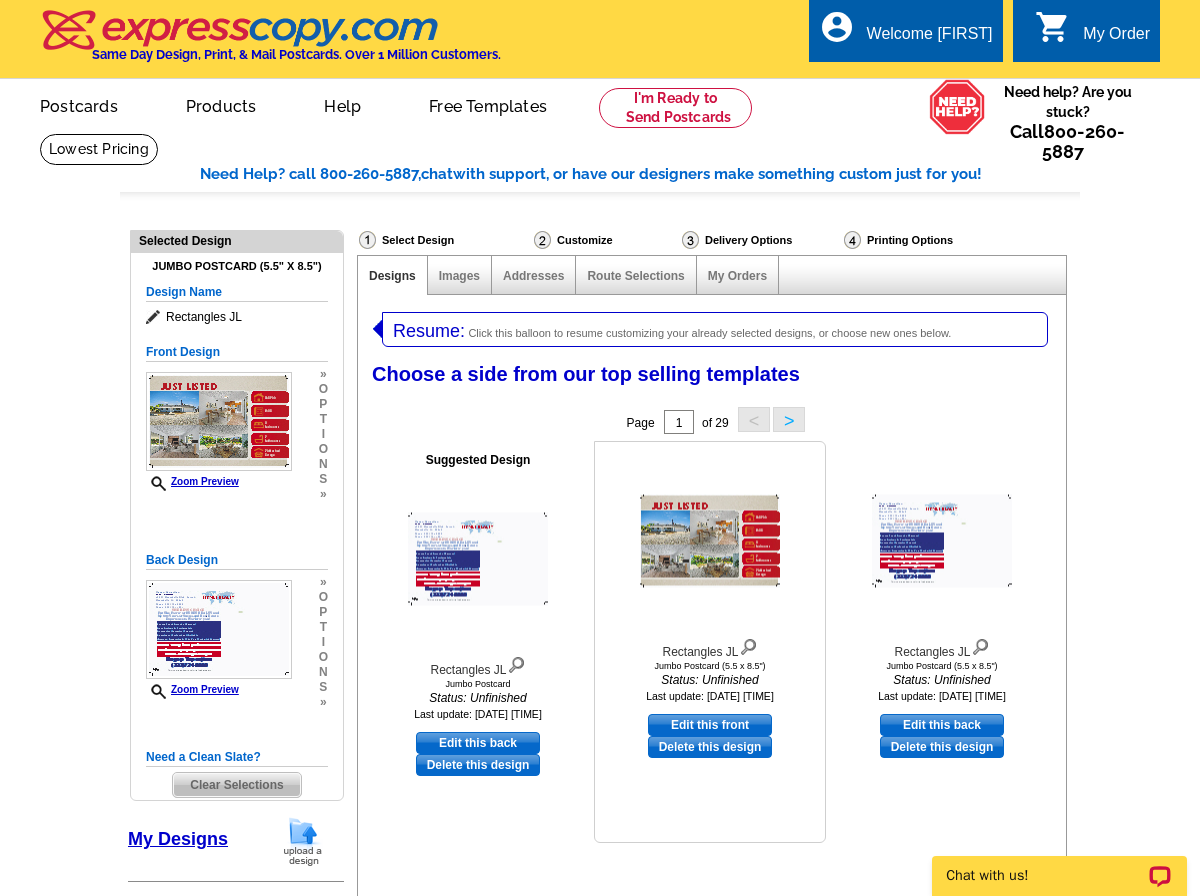 click at bounding box center [710, 541] 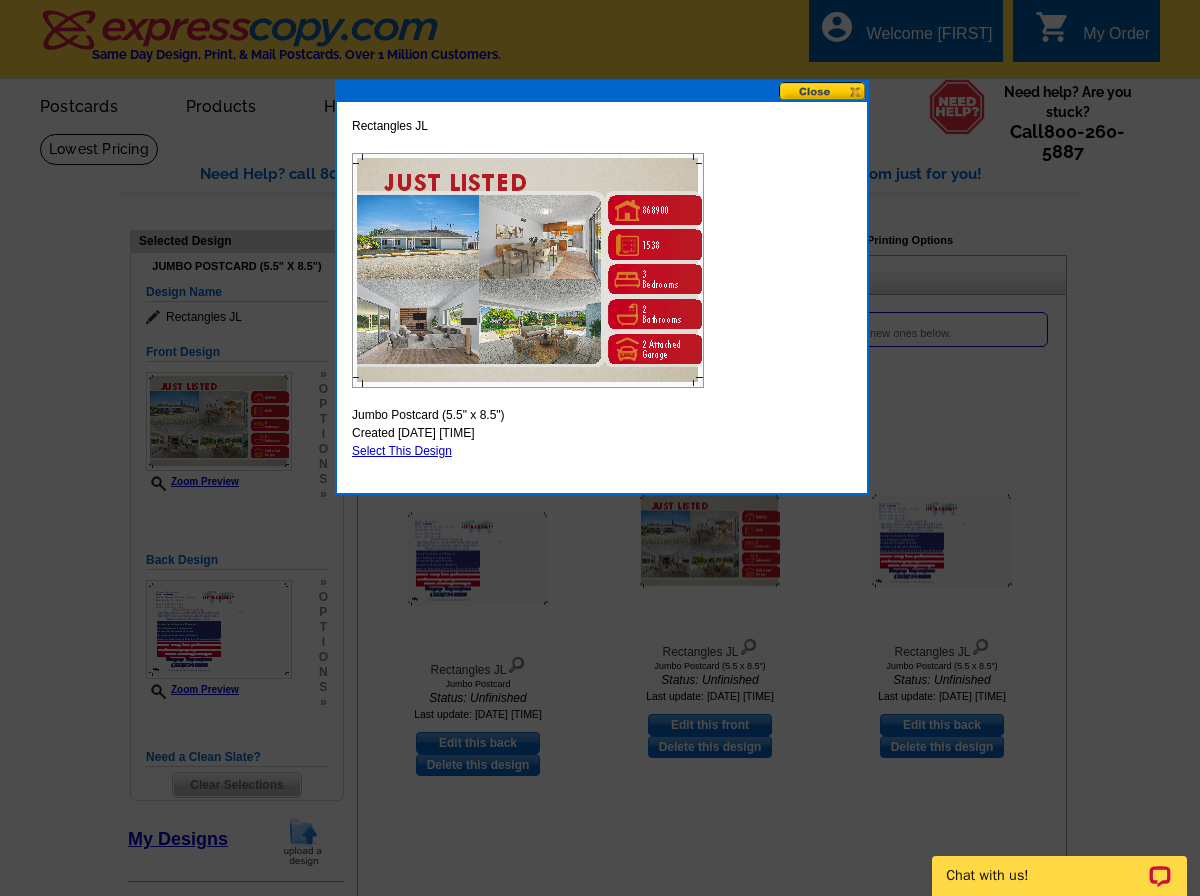click on "Select This Design" at bounding box center [402, 451] 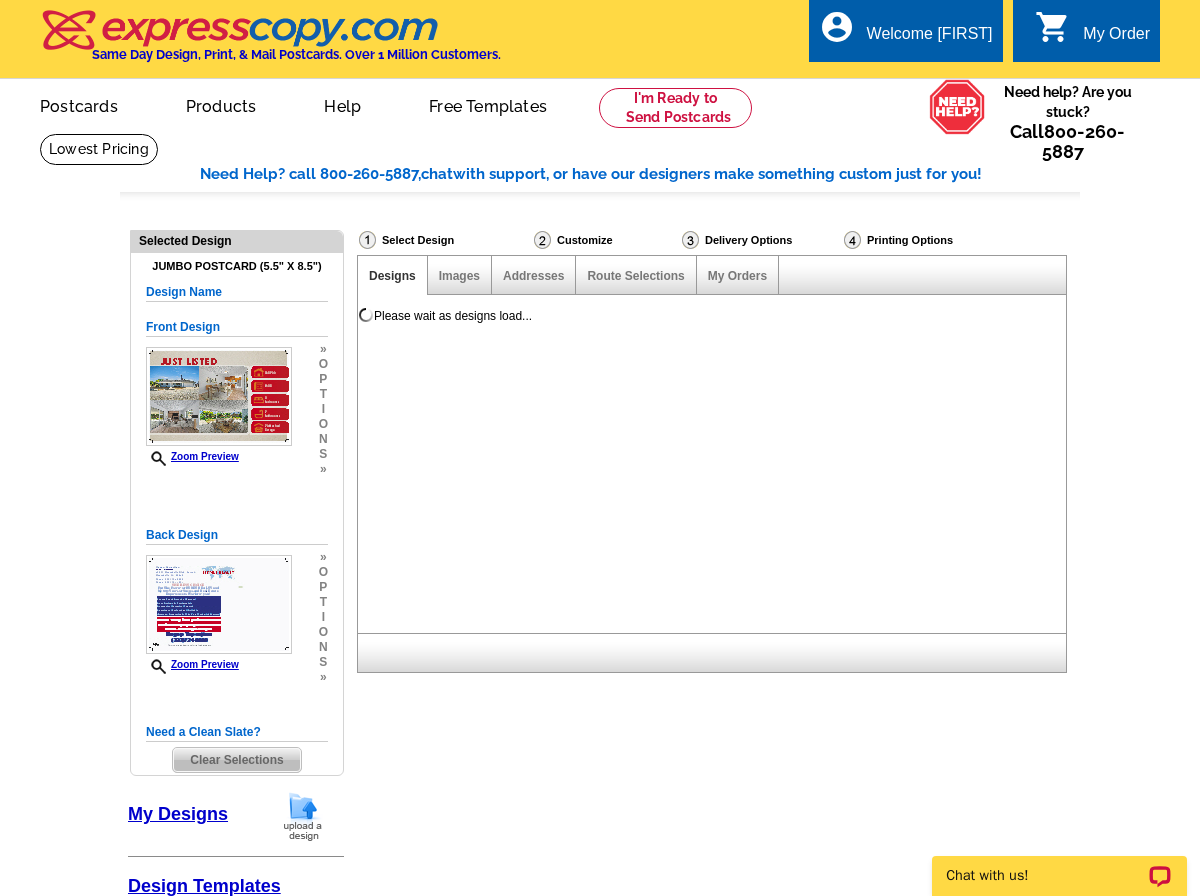 scroll, scrollTop: 0, scrollLeft: 0, axis: both 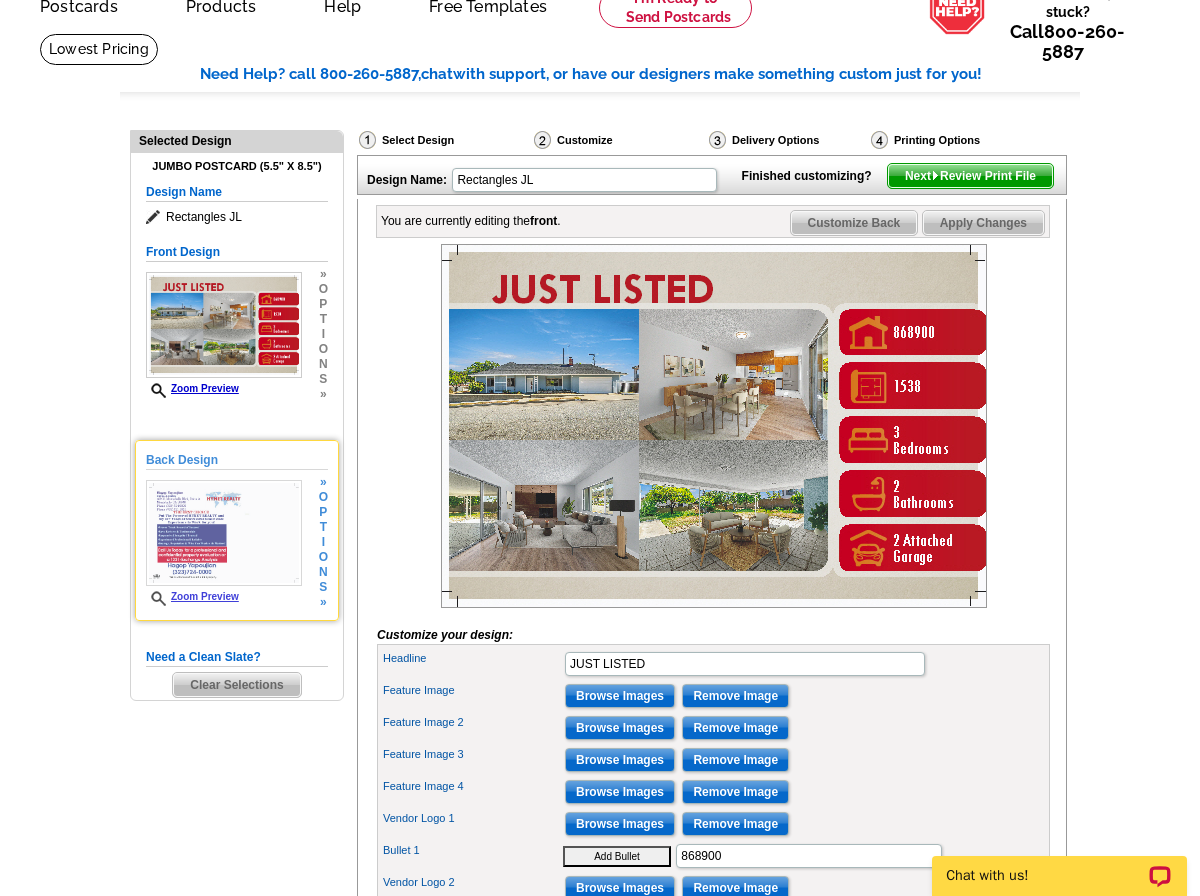 click at bounding box center [224, 533] 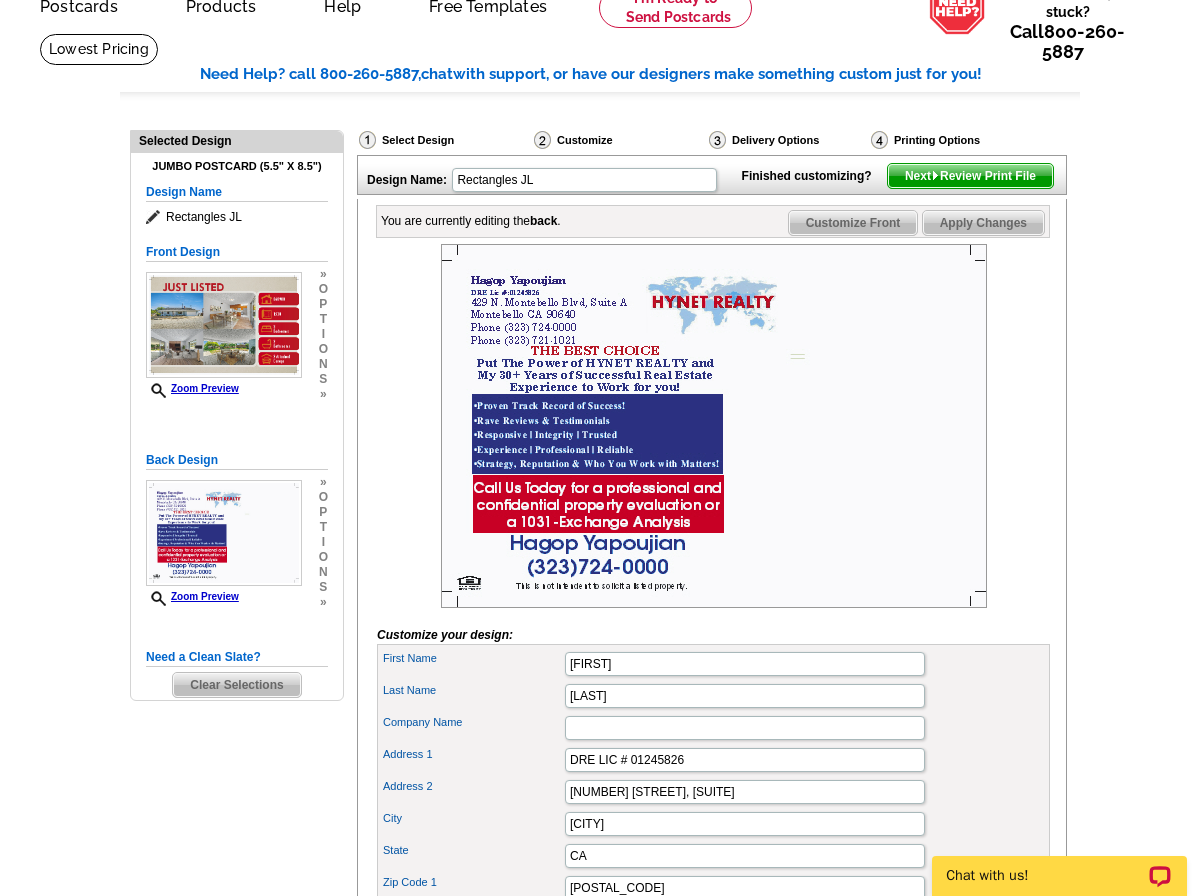 click at bounding box center (714, 426) 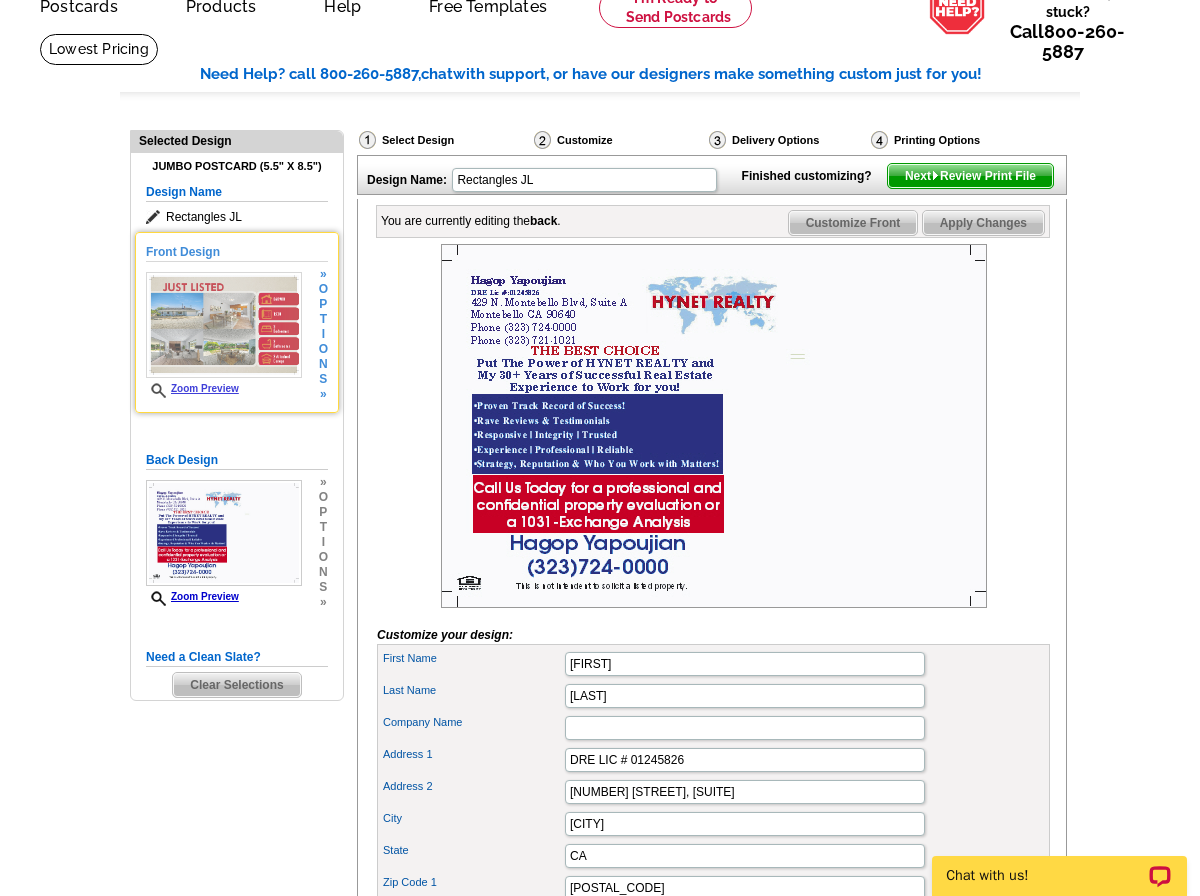 click at bounding box center [224, 325] 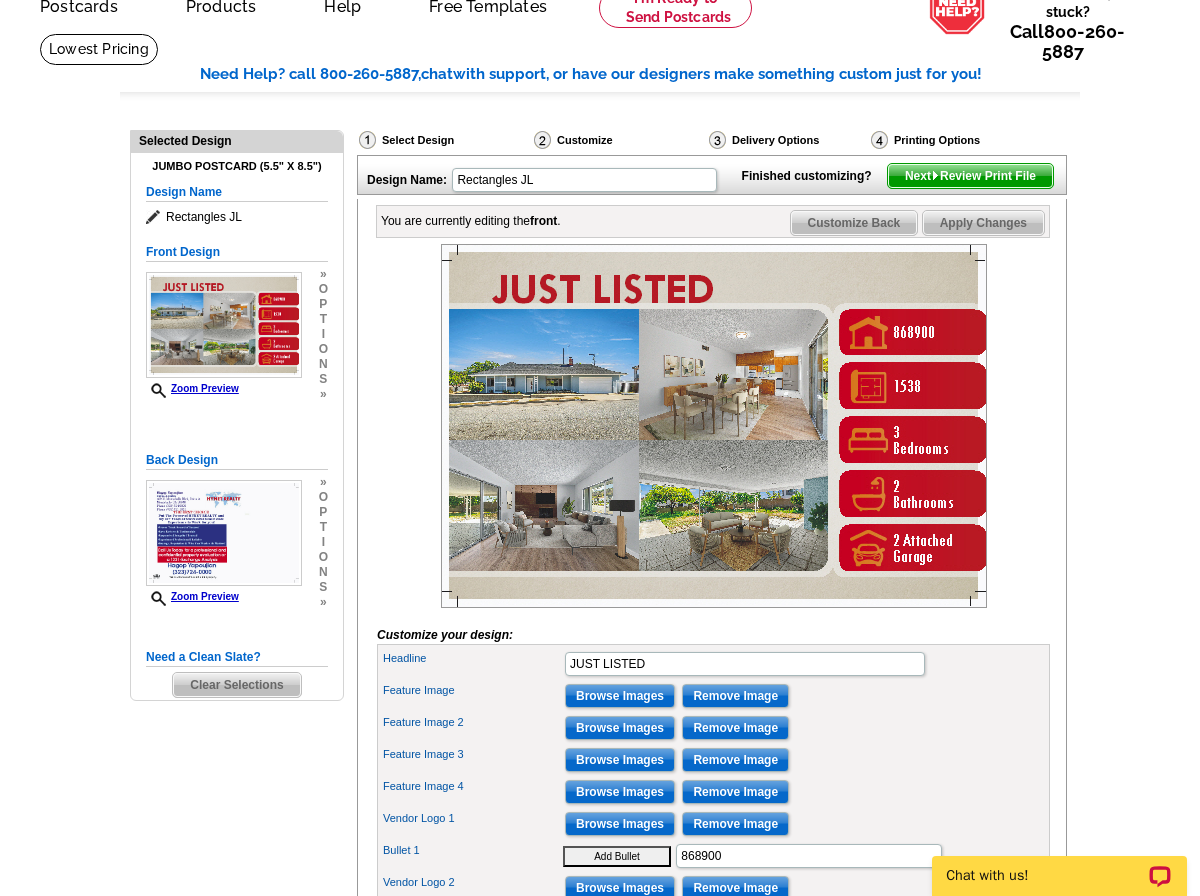 click on "Select Design" at bounding box center (444, 142) 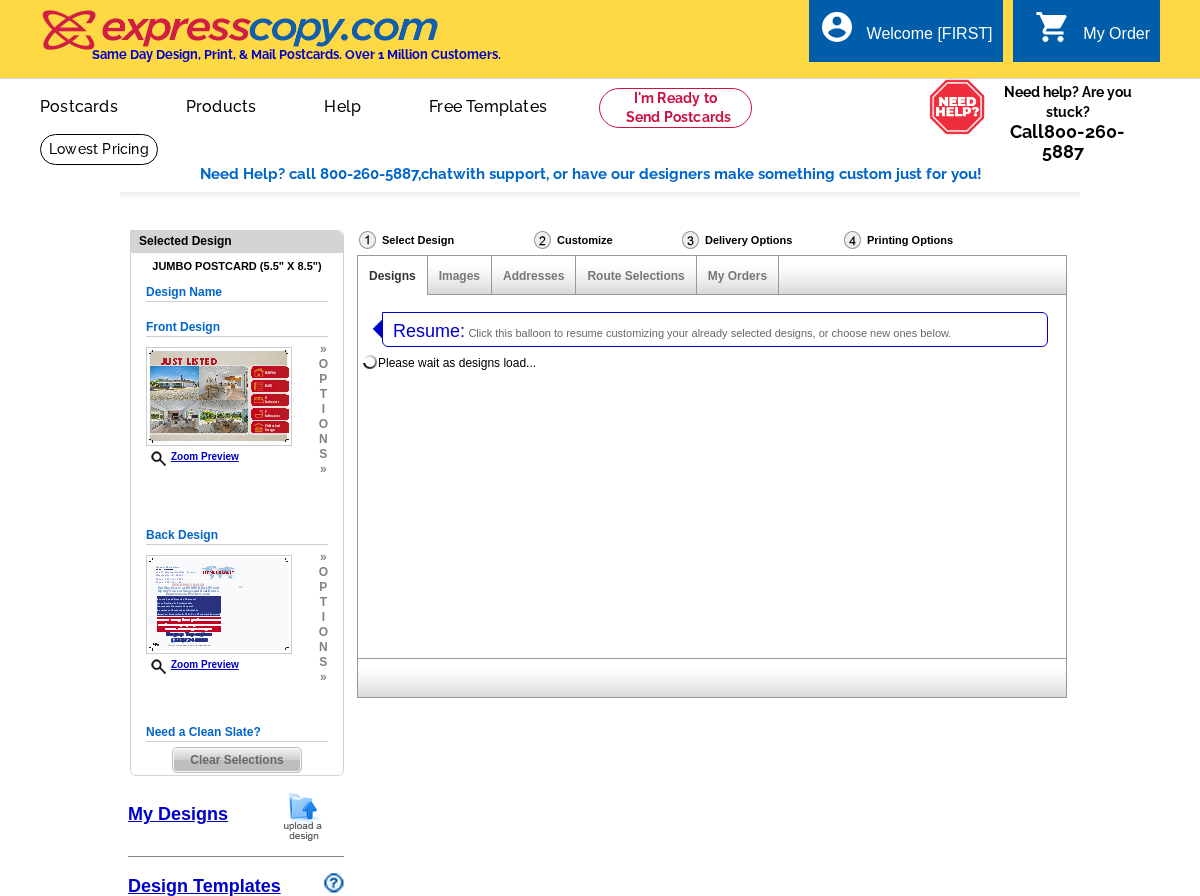 select on "1" 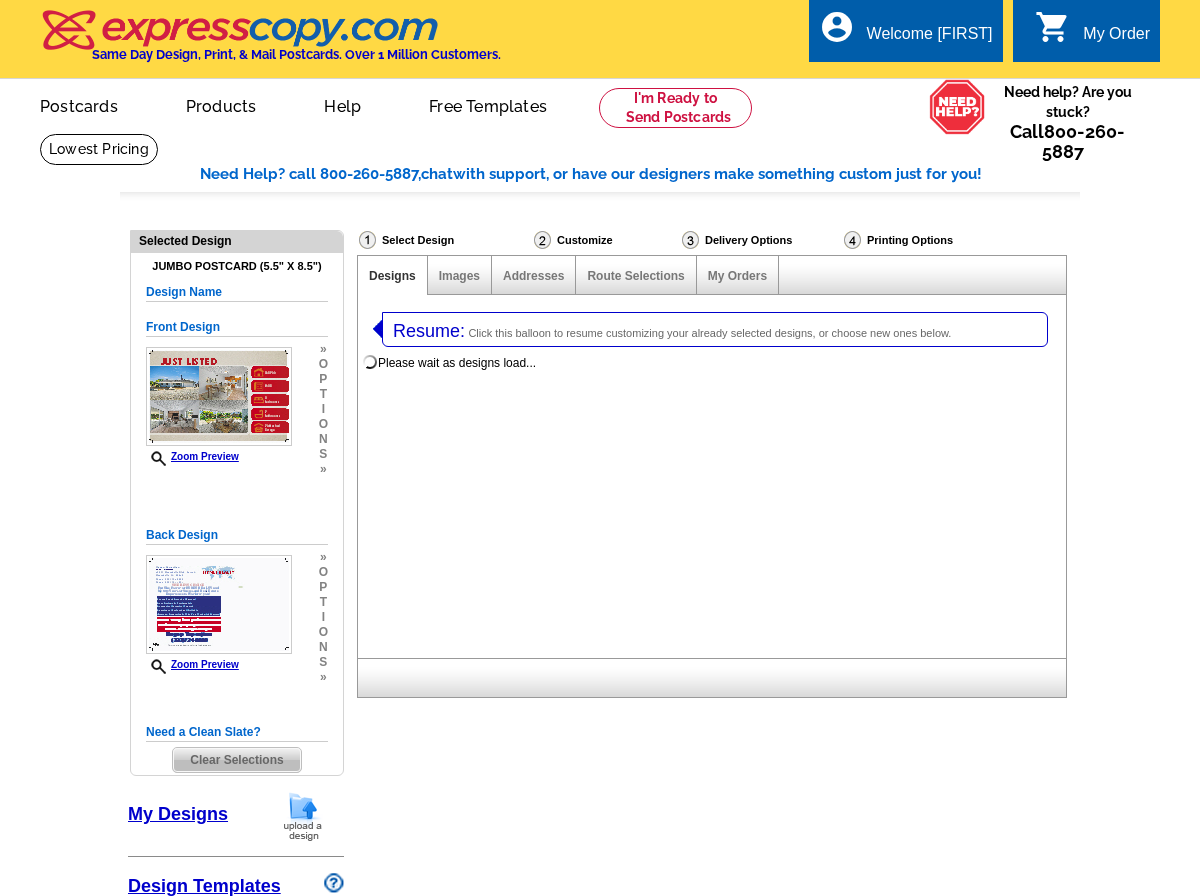 select on "2" 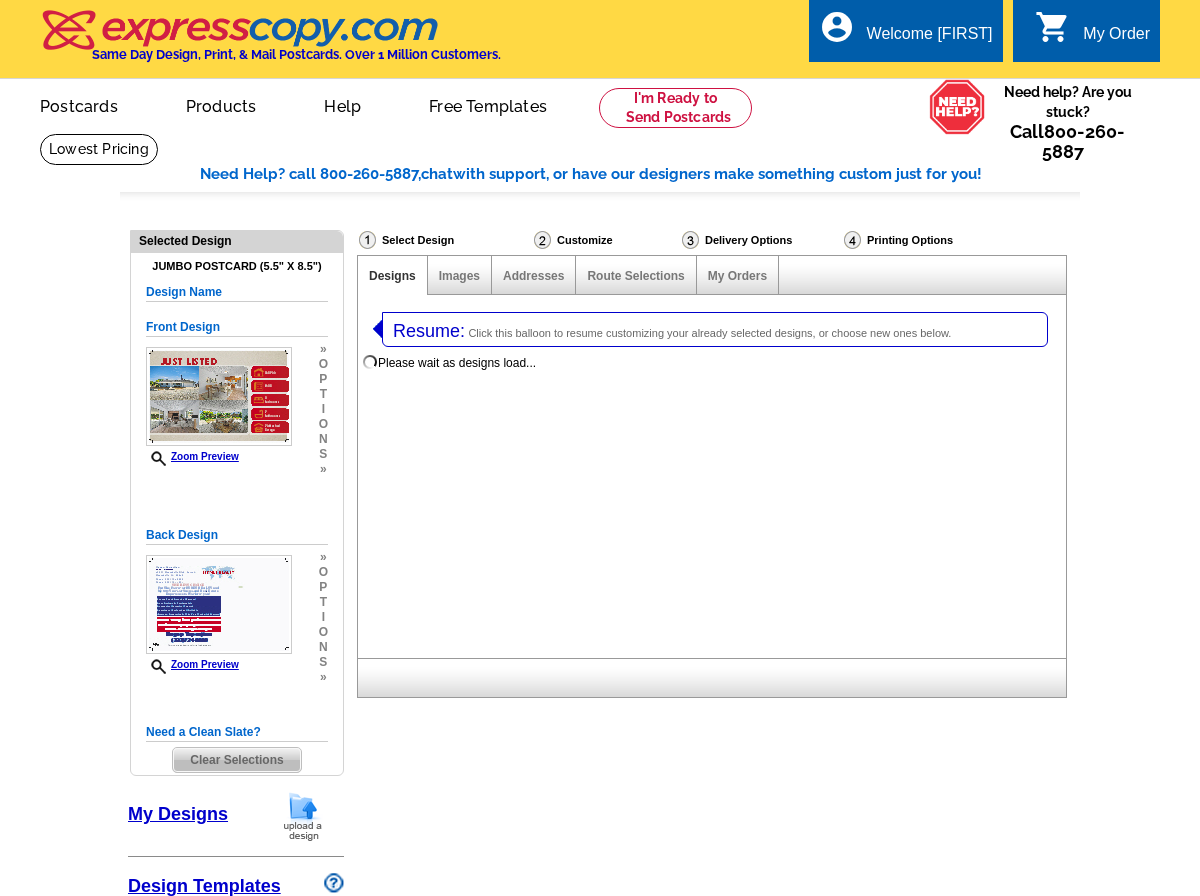 scroll, scrollTop: 0, scrollLeft: 0, axis: both 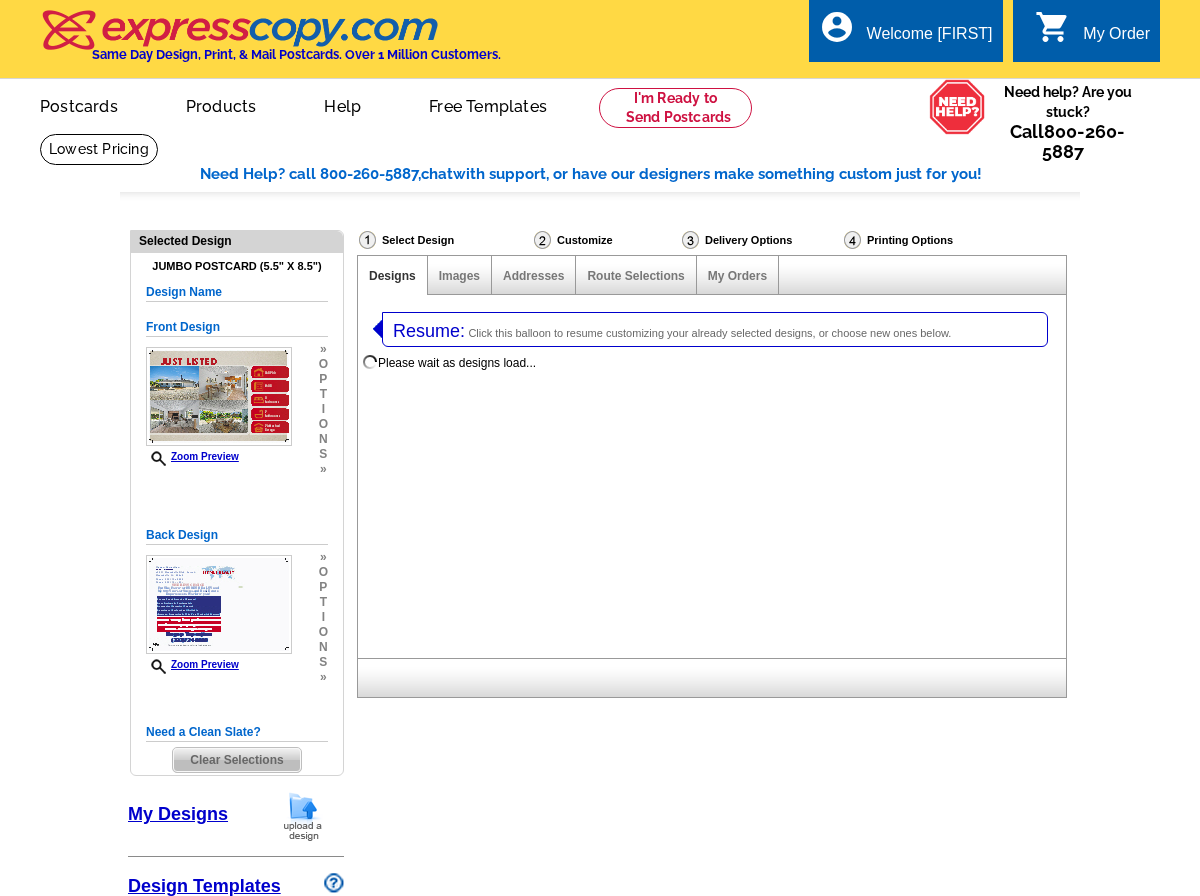 select on "785" 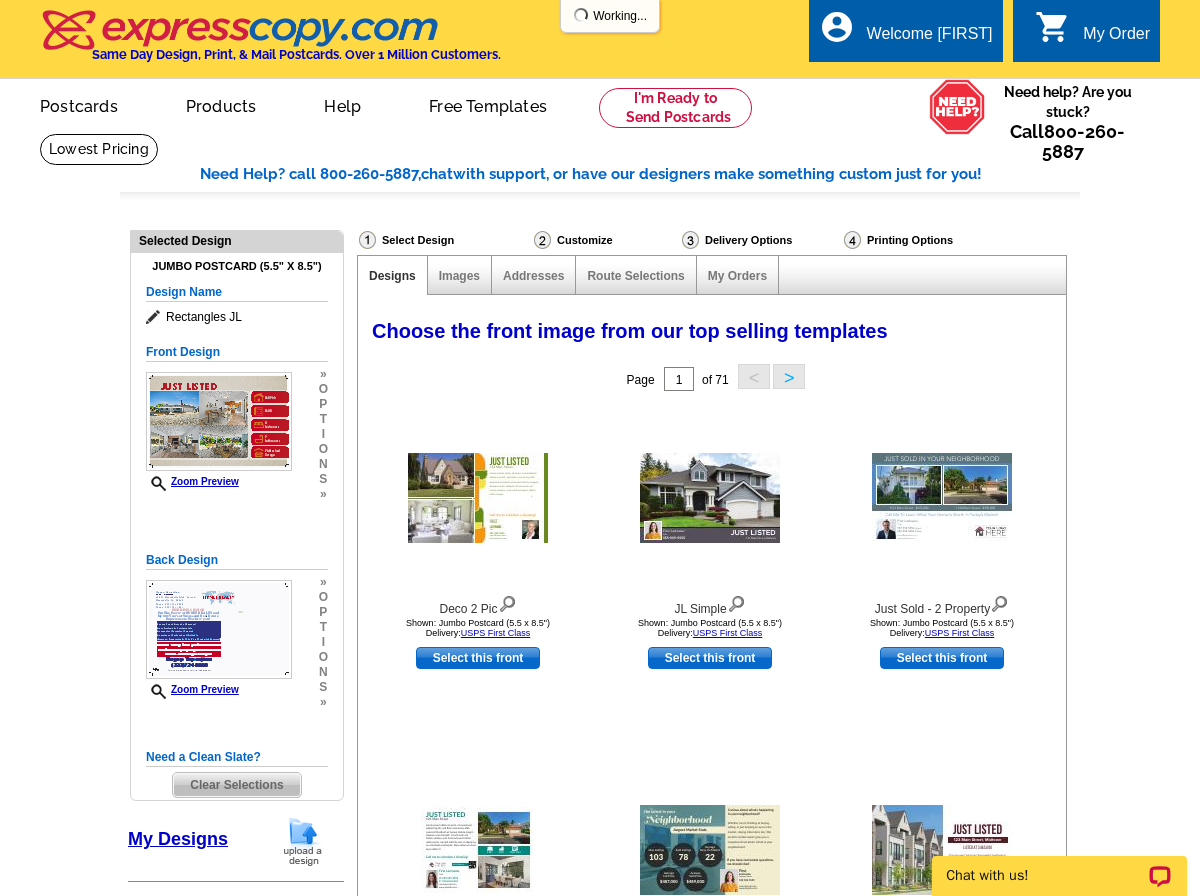 scroll, scrollTop: 0, scrollLeft: 0, axis: both 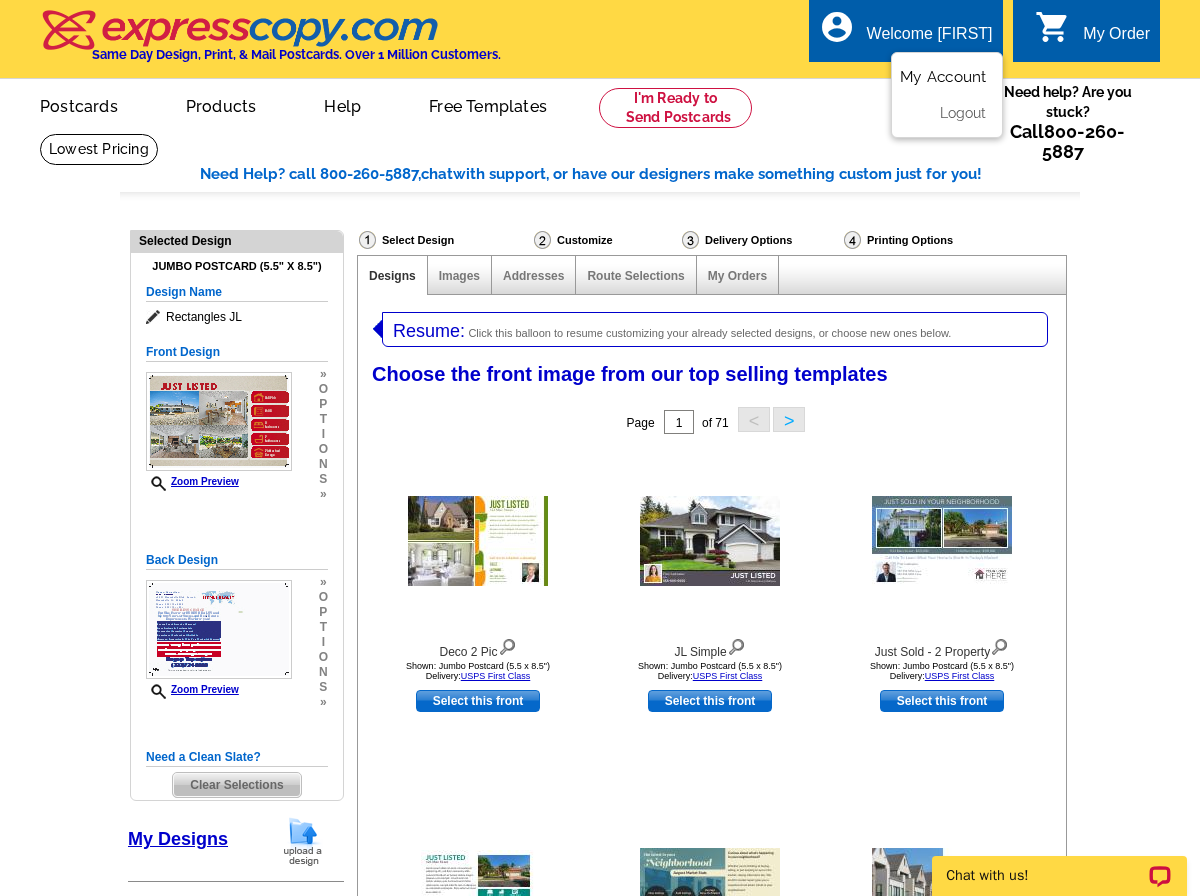 click on "My Account" at bounding box center (943, 77) 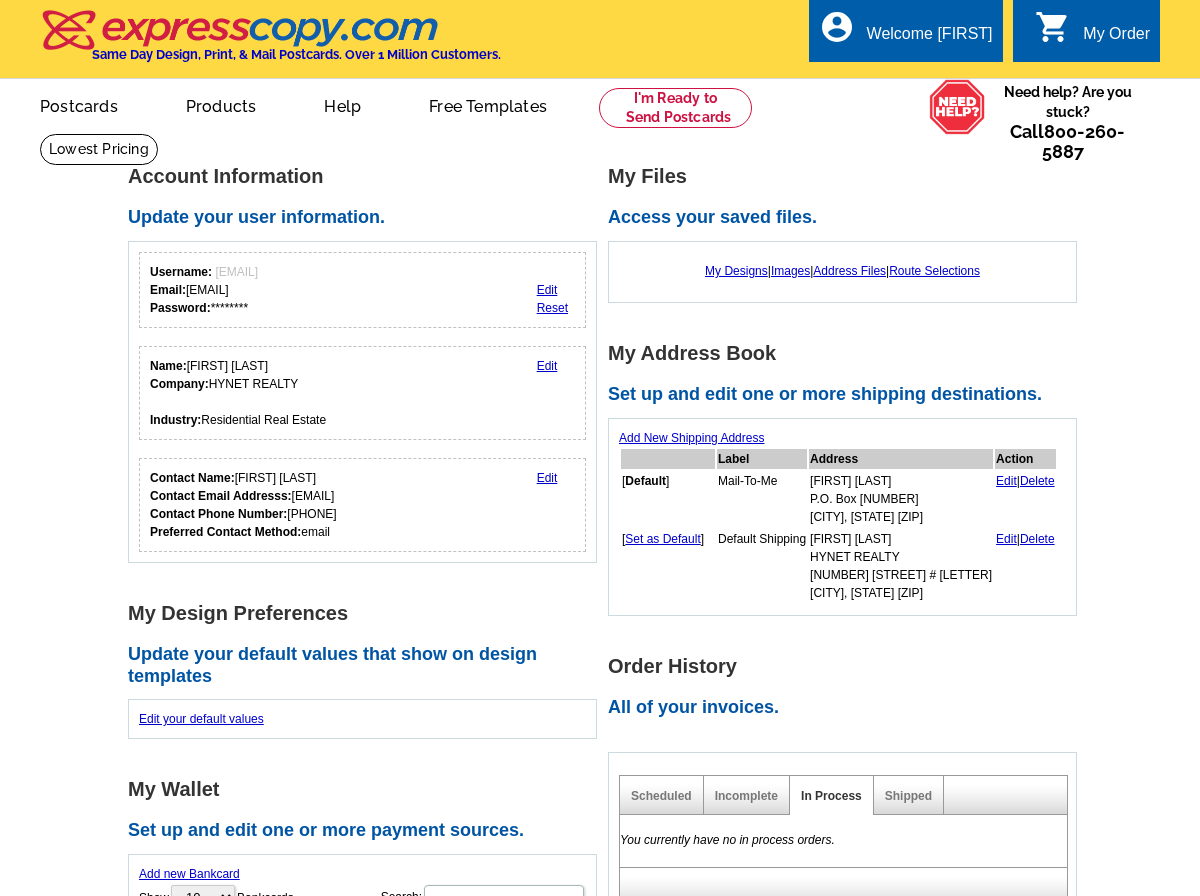 scroll, scrollTop: 0, scrollLeft: 0, axis: both 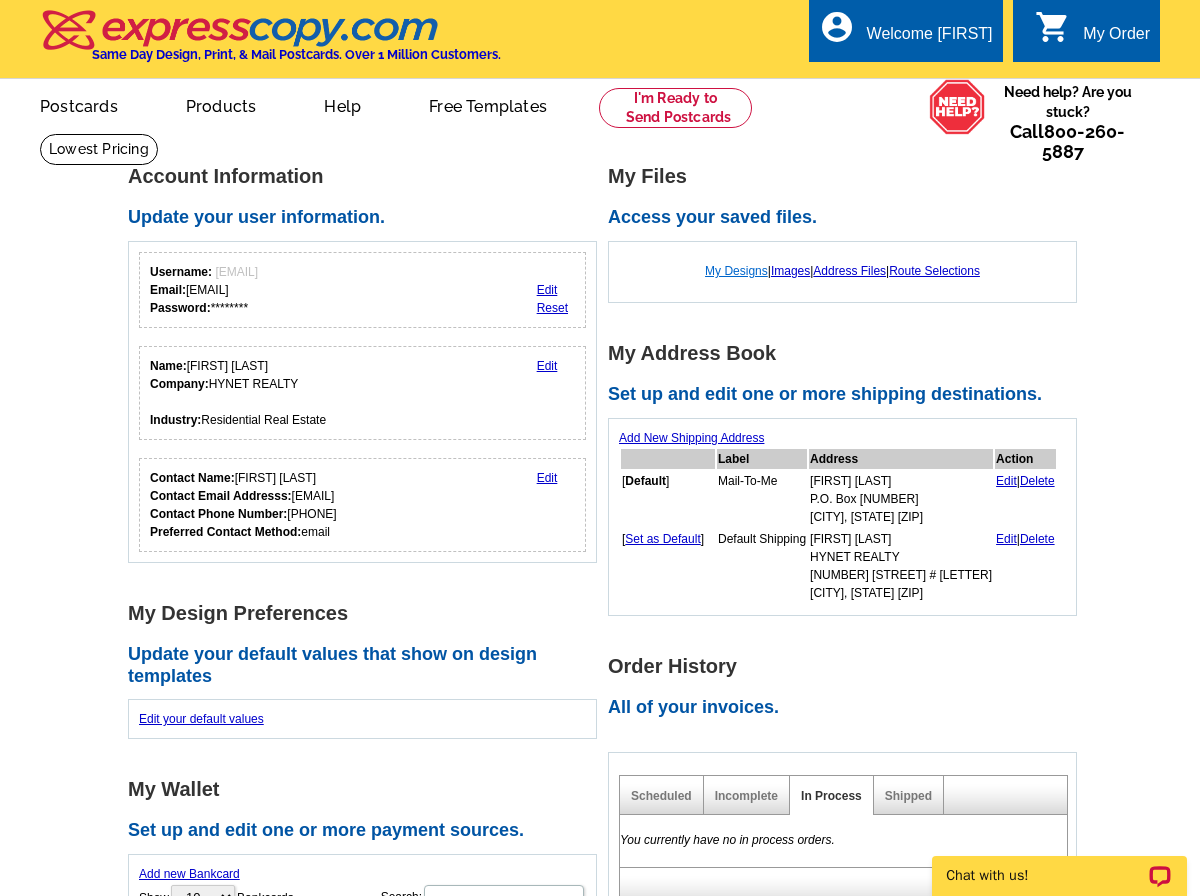 click on "My Designs" at bounding box center (736, 271) 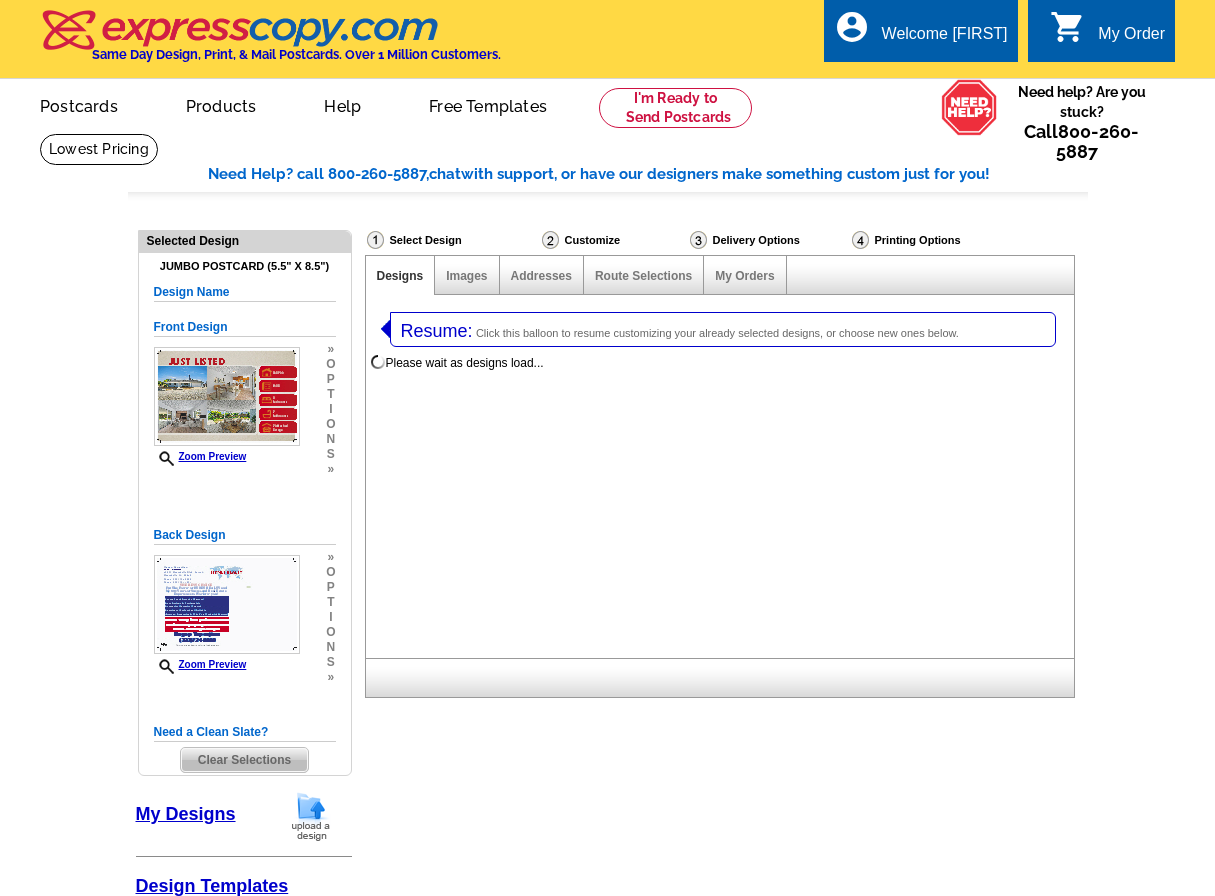 select on "1" 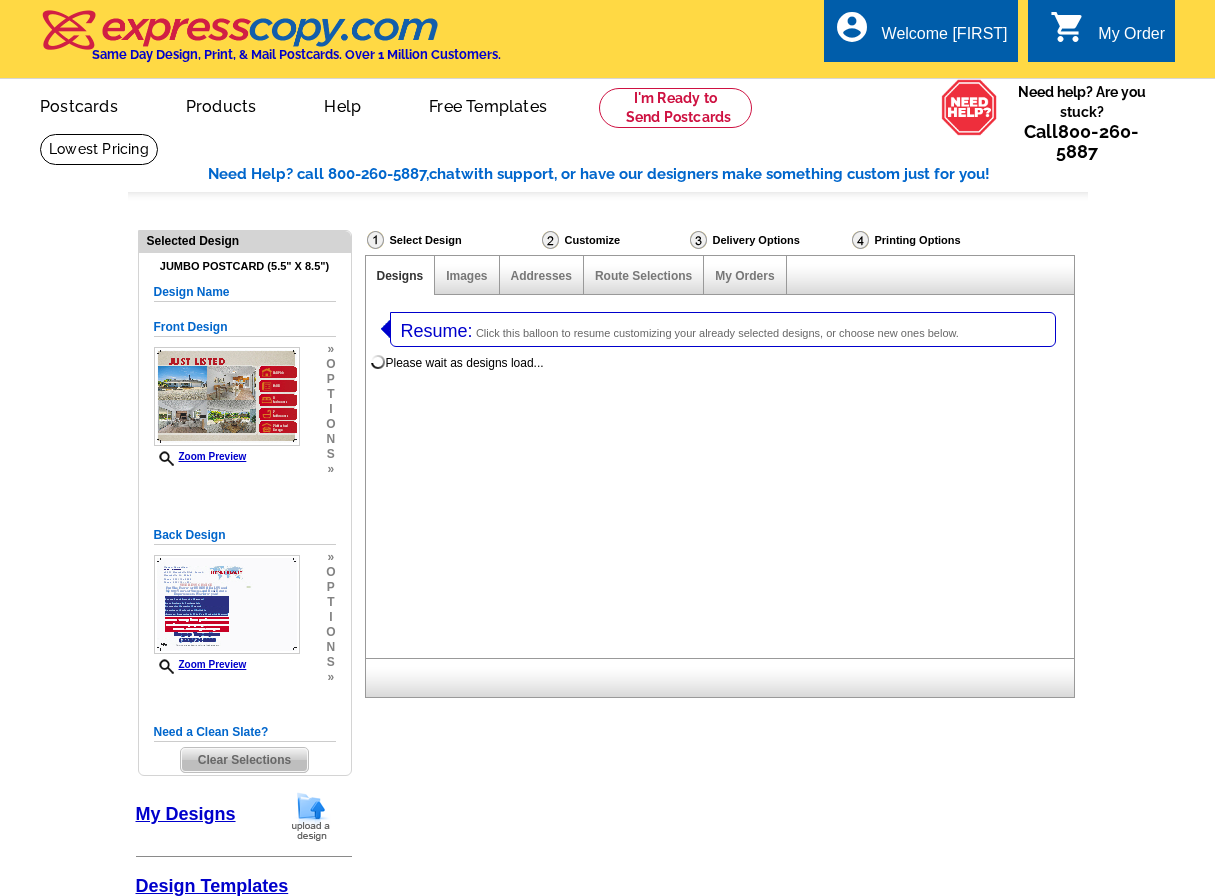 select on "2" 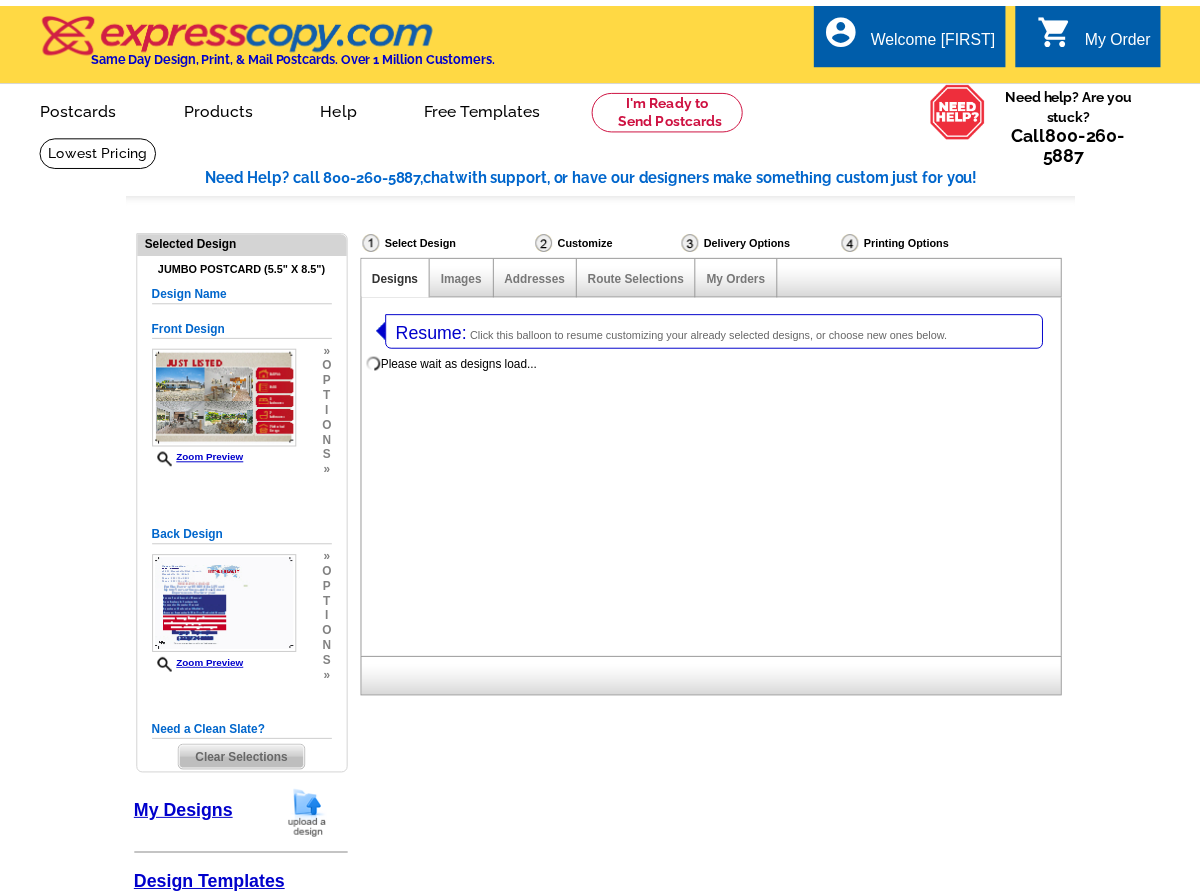 scroll, scrollTop: 0, scrollLeft: 0, axis: both 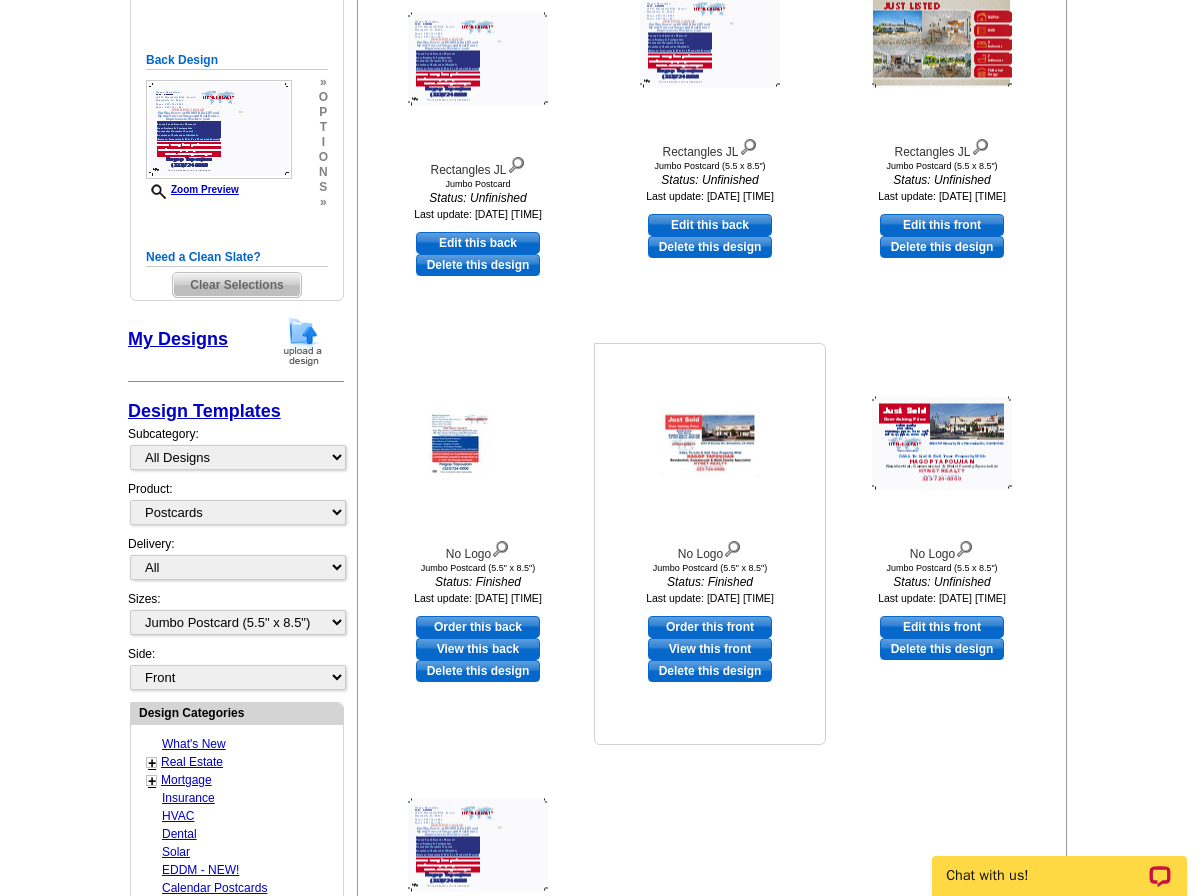 click at bounding box center [710, 443] 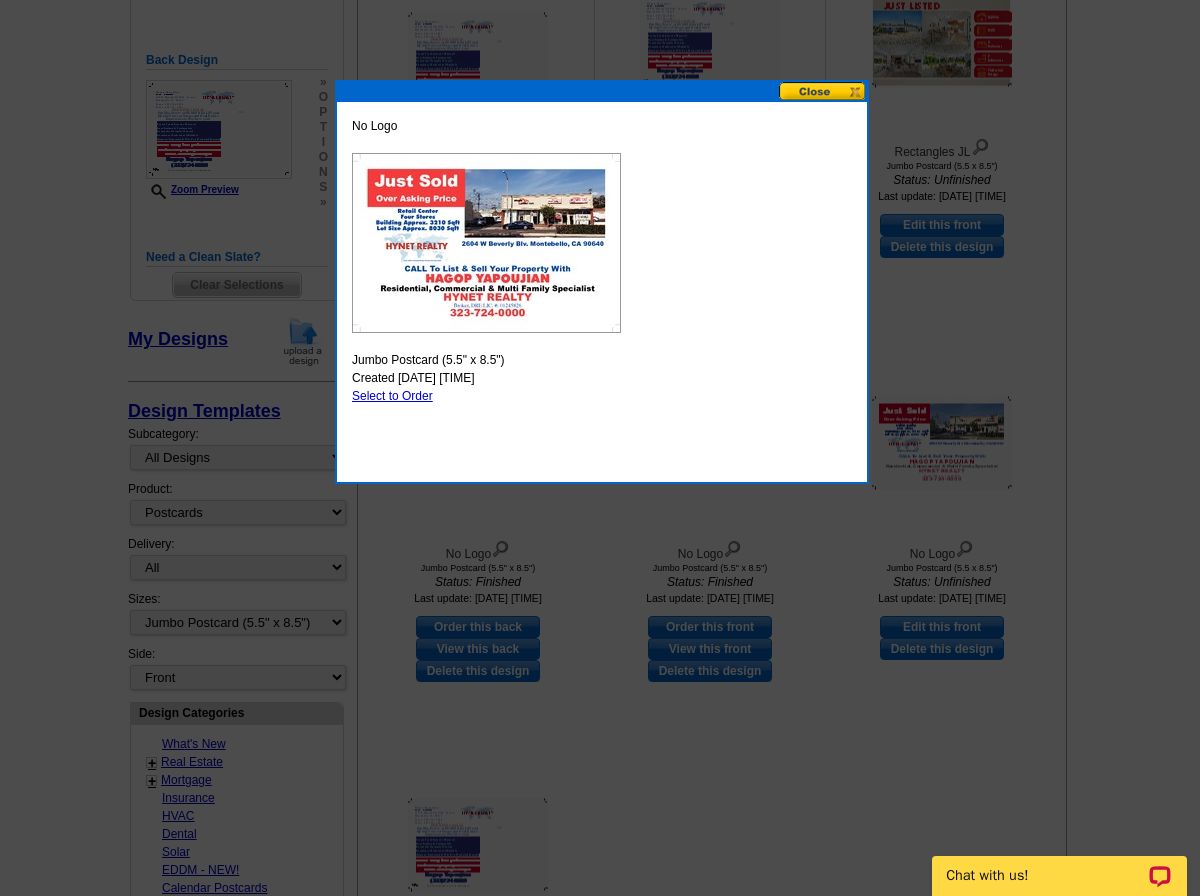 click at bounding box center (823, 91) 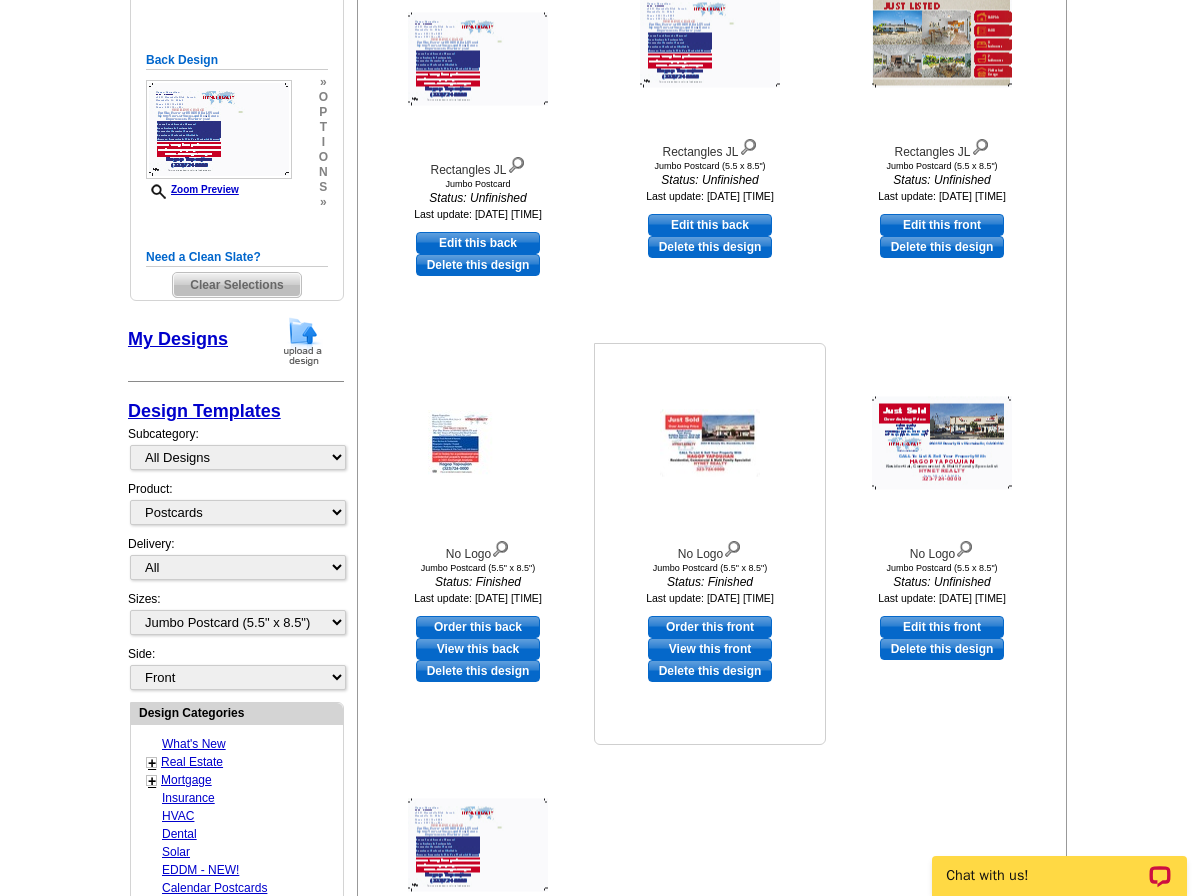 click on "View this front" at bounding box center [710, 649] 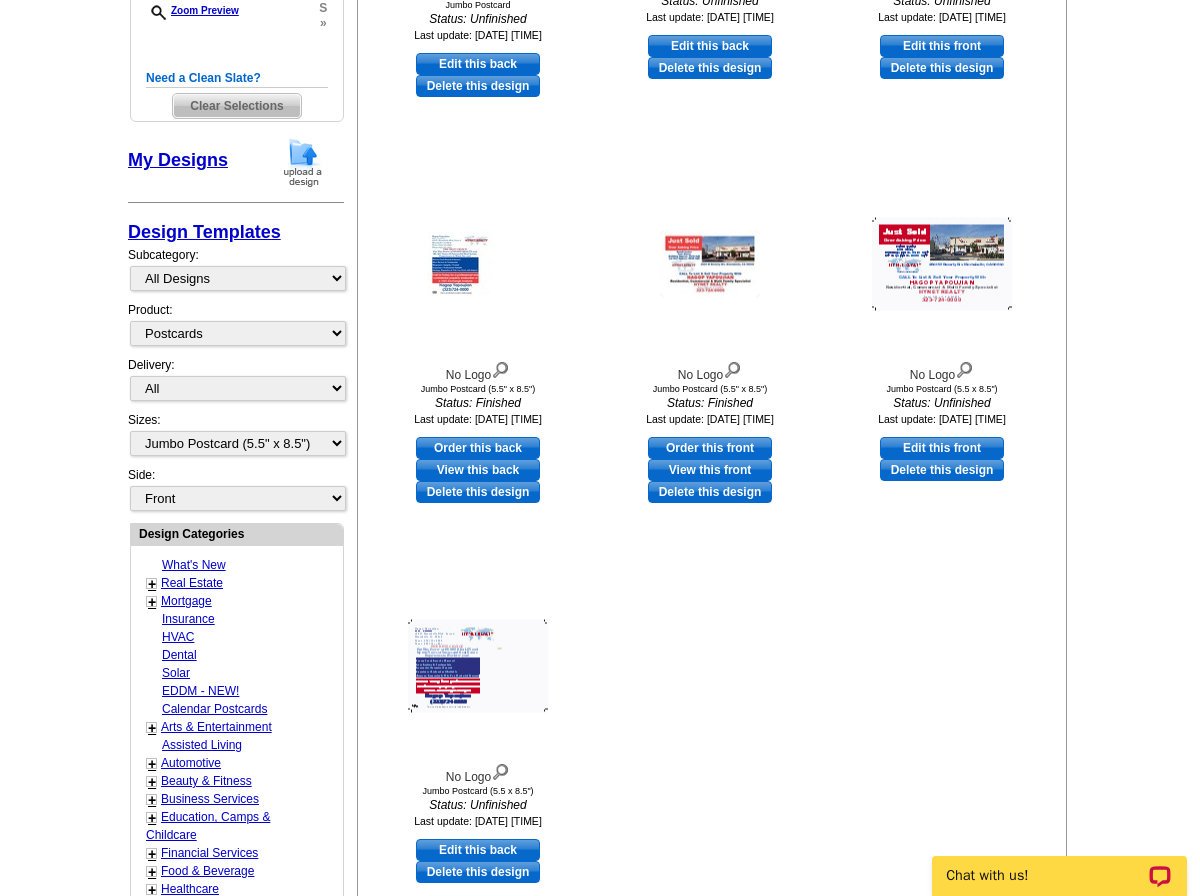 scroll, scrollTop: 600, scrollLeft: 0, axis: vertical 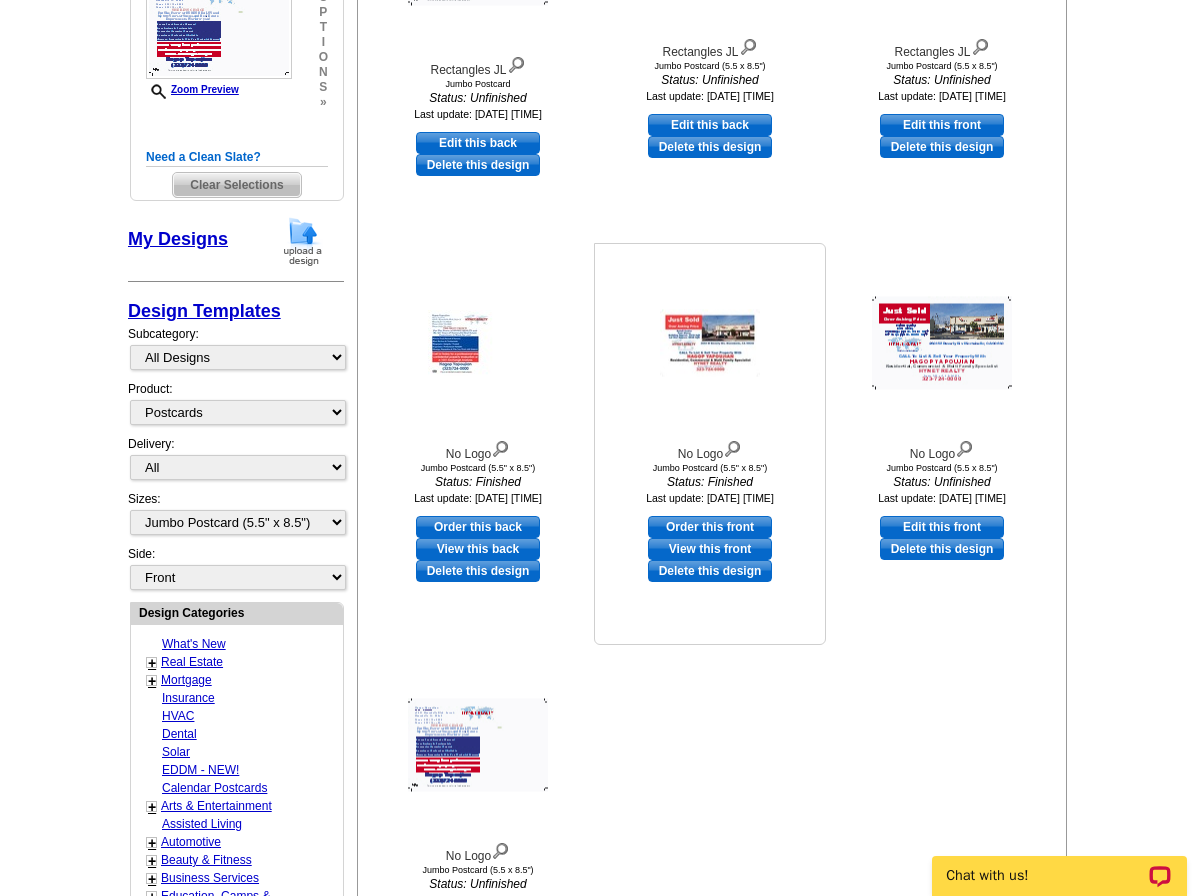 click on "View this front" at bounding box center [710, 549] 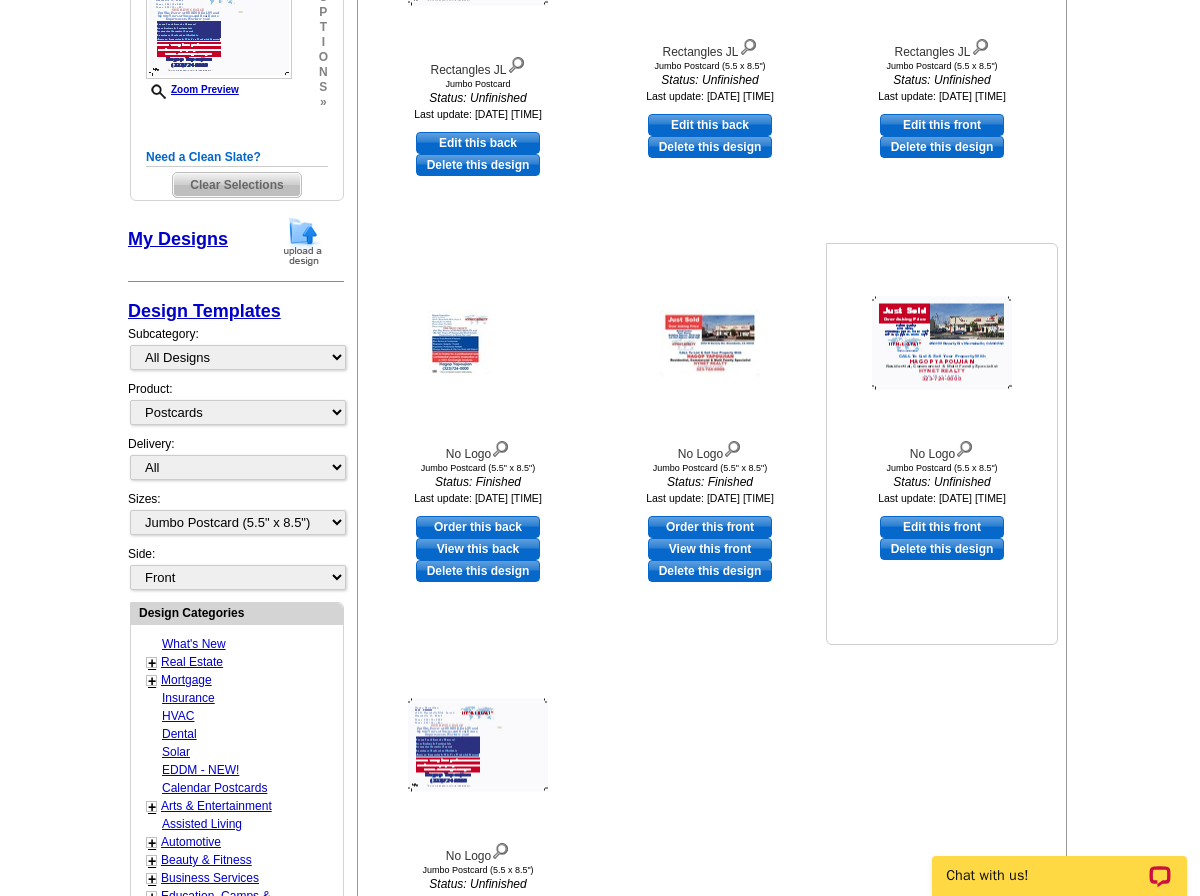 click on "Edit this front" at bounding box center (942, 527) 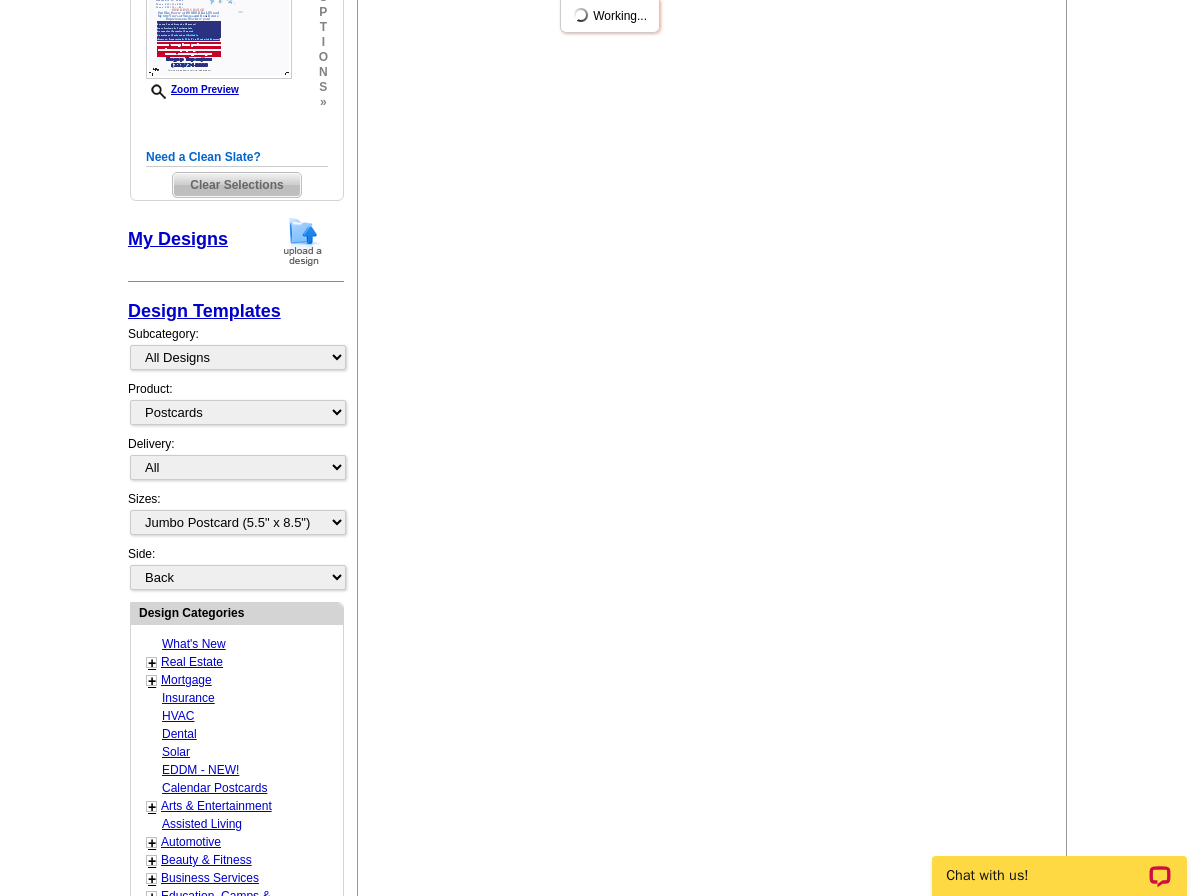 scroll, scrollTop: 0, scrollLeft: 0, axis: both 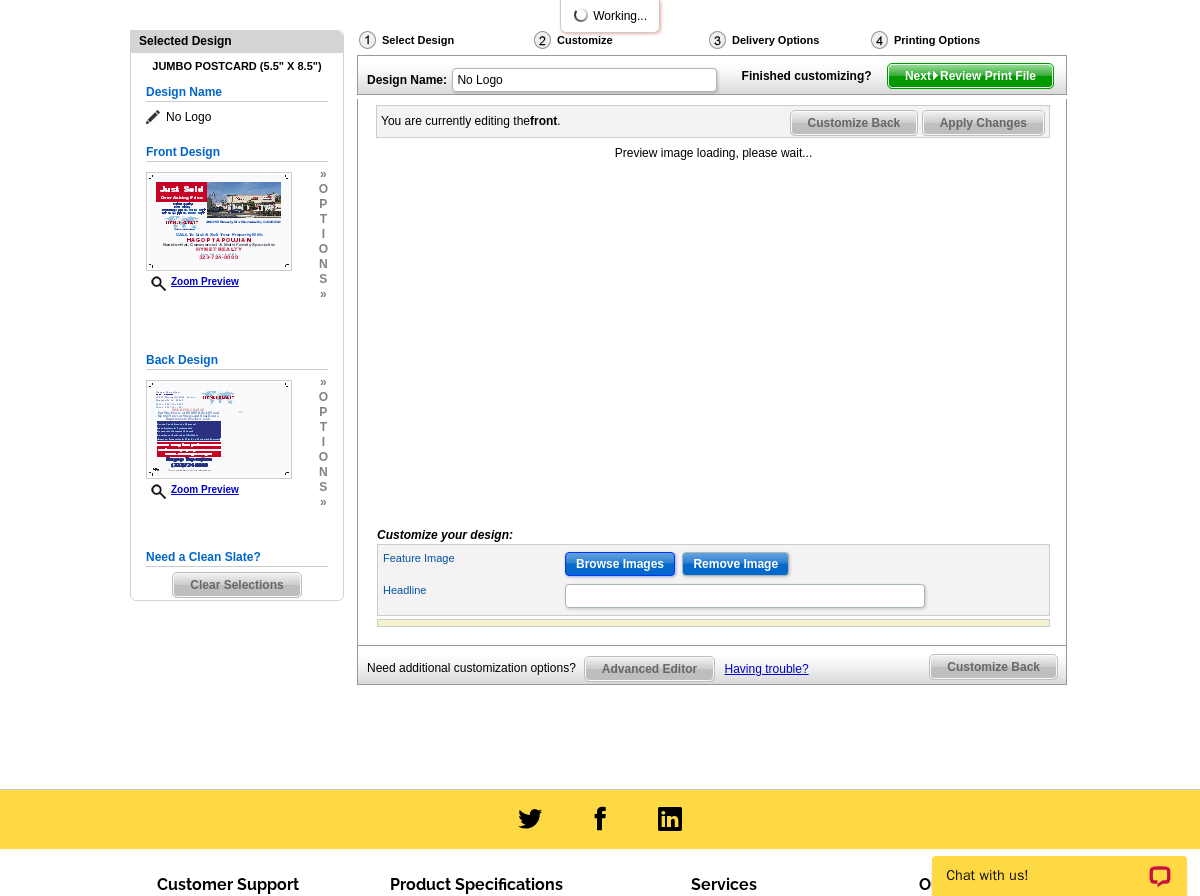 click on "Browse Images" at bounding box center (620, 564) 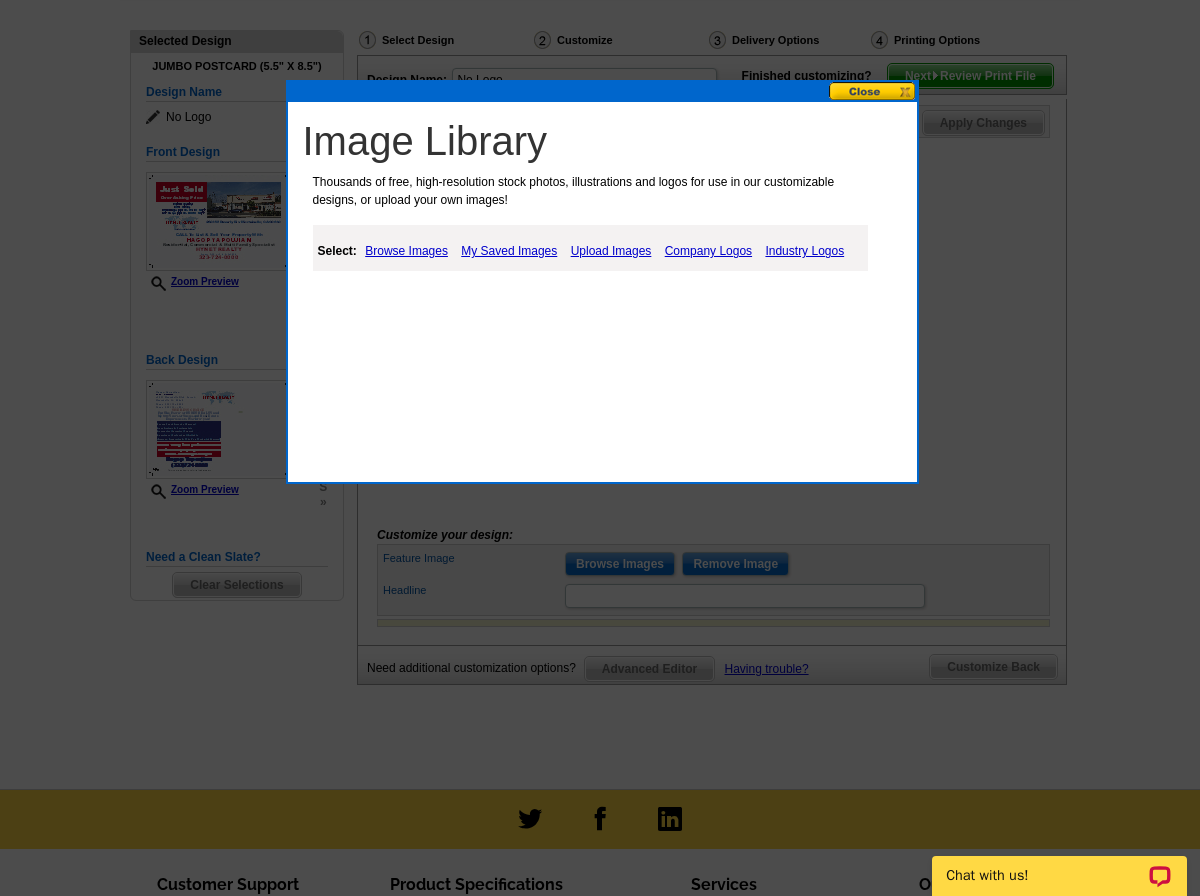 click on "Browse Images" at bounding box center (406, 251) 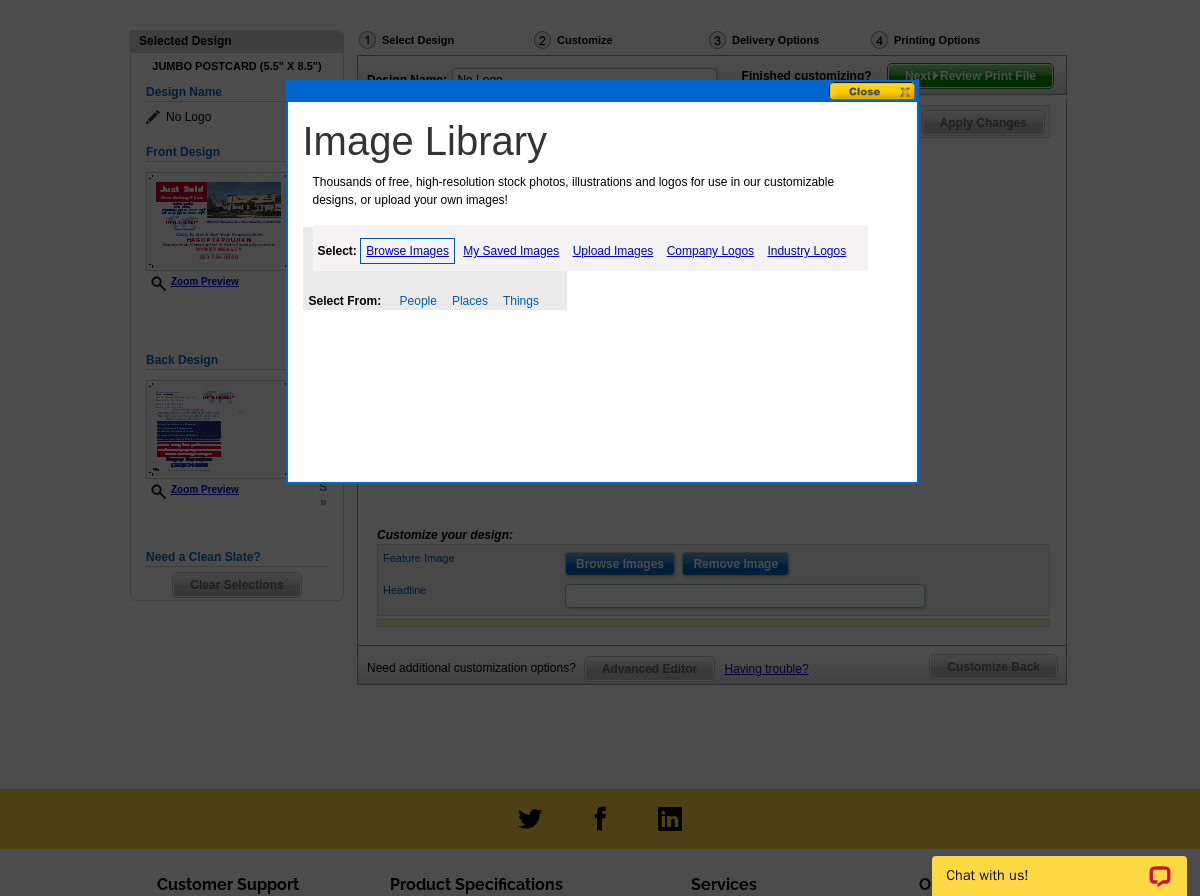 click on "My Saved Images" at bounding box center [511, 251] 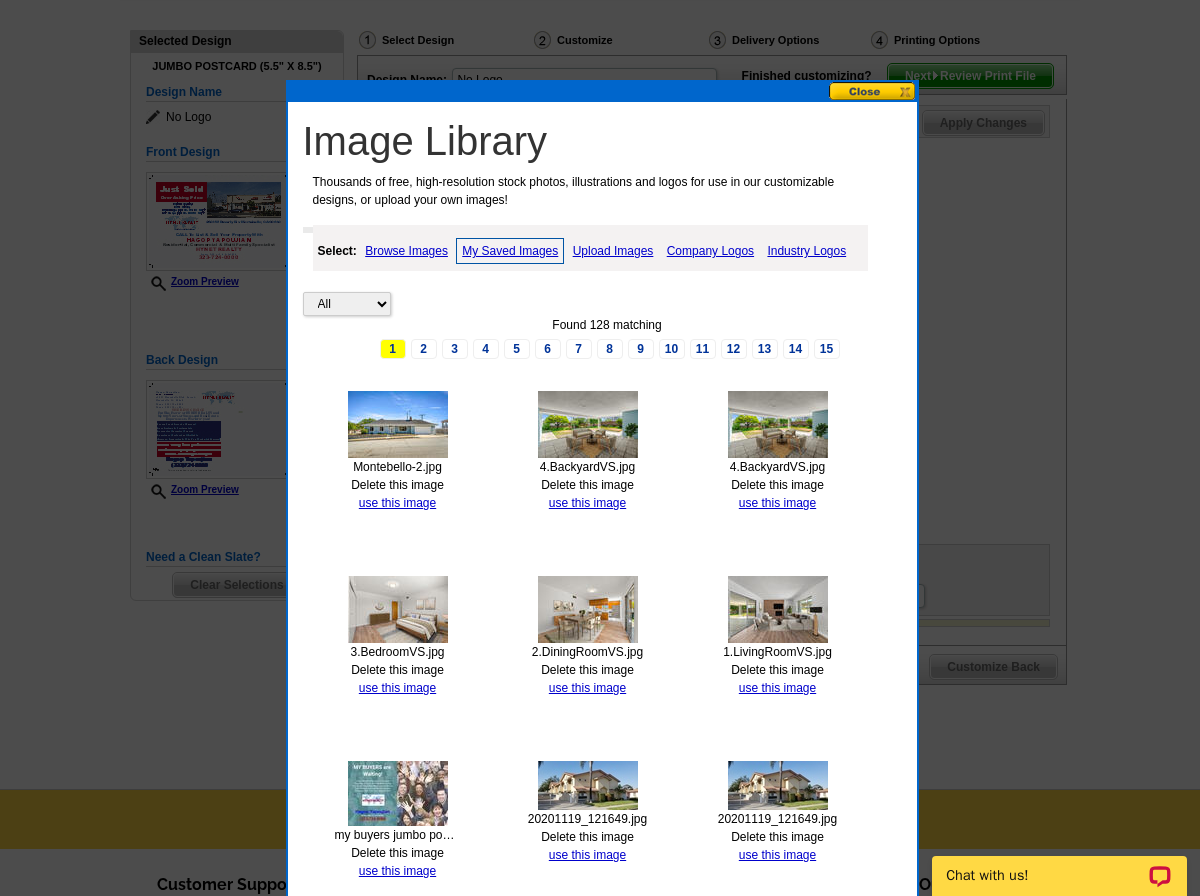 click at bounding box center [398, 424] 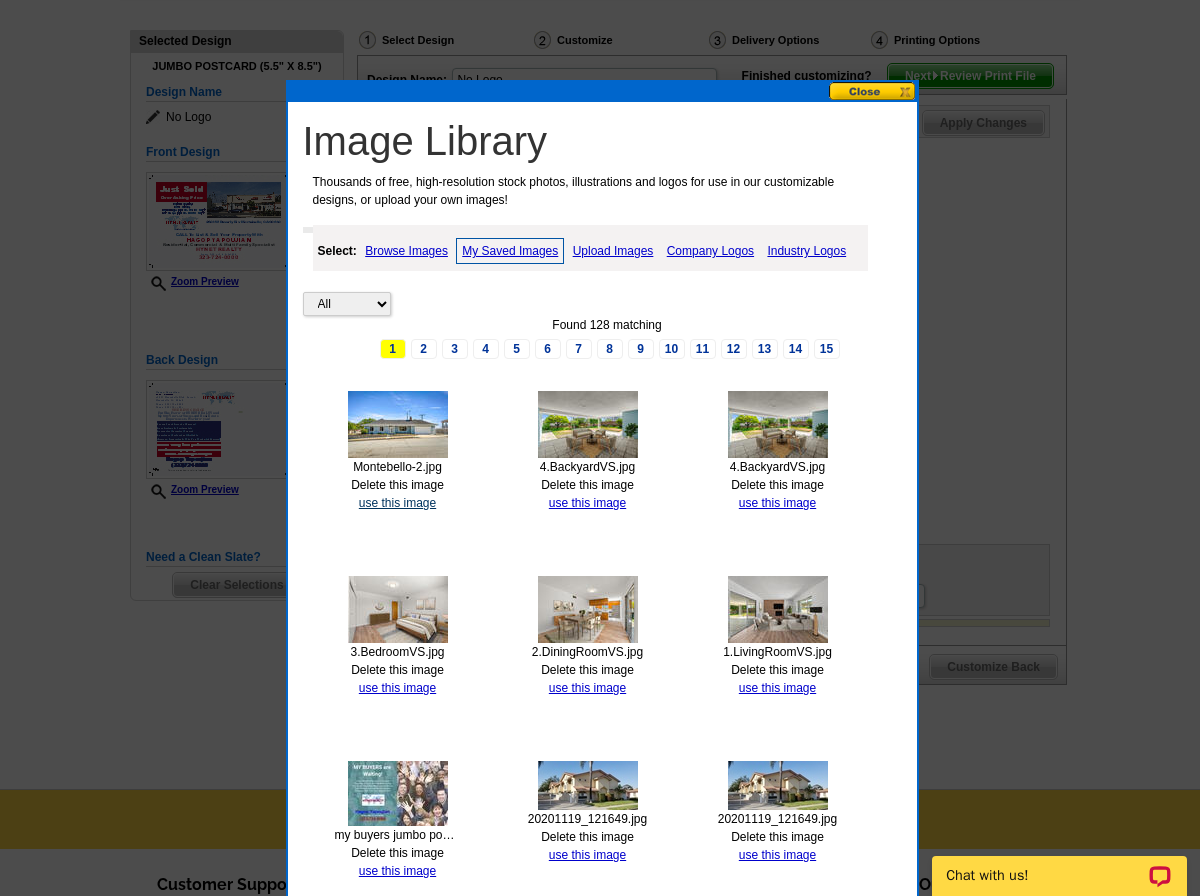 click on "use this image" at bounding box center [397, 503] 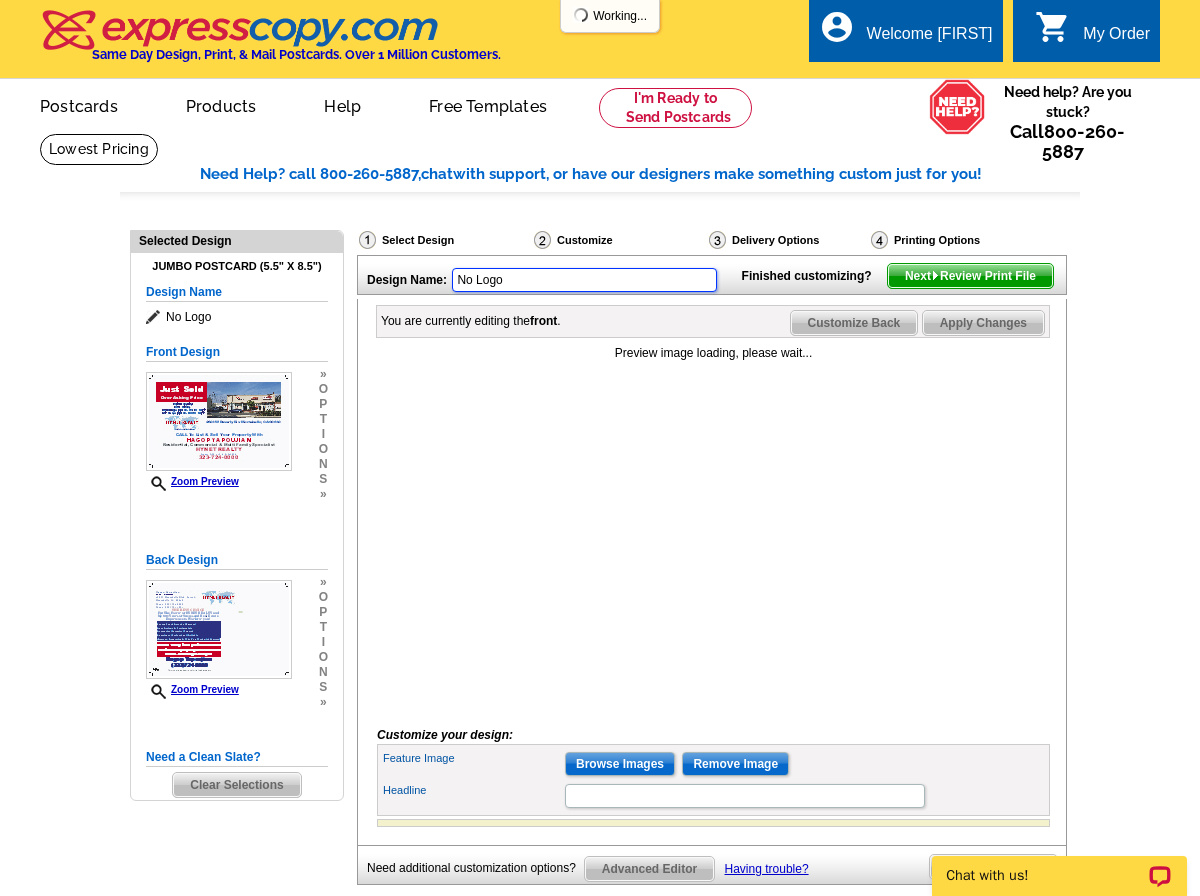 drag, startPoint x: 504, startPoint y: 279, endPoint x: 455, endPoint y: 281, distance: 49.0408 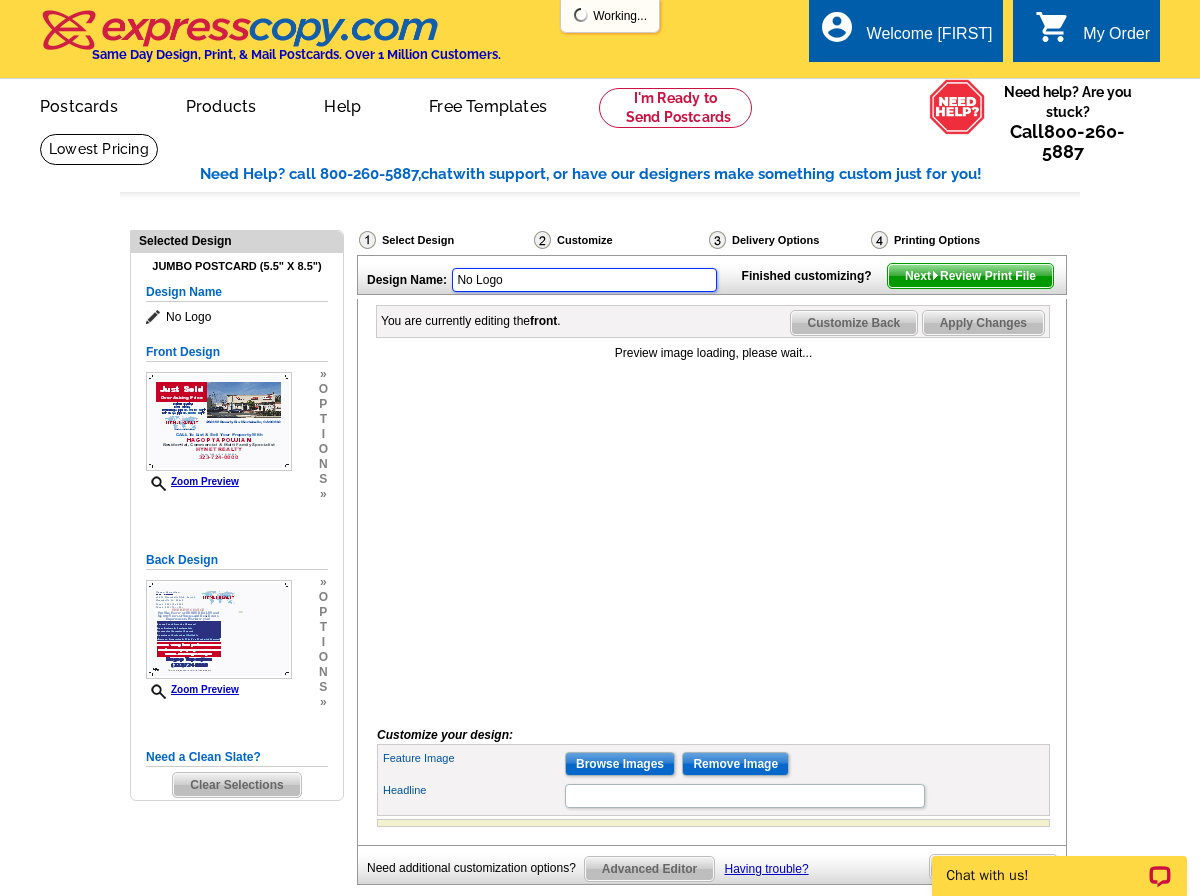 click on "No Logo" at bounding box center [584, 280] 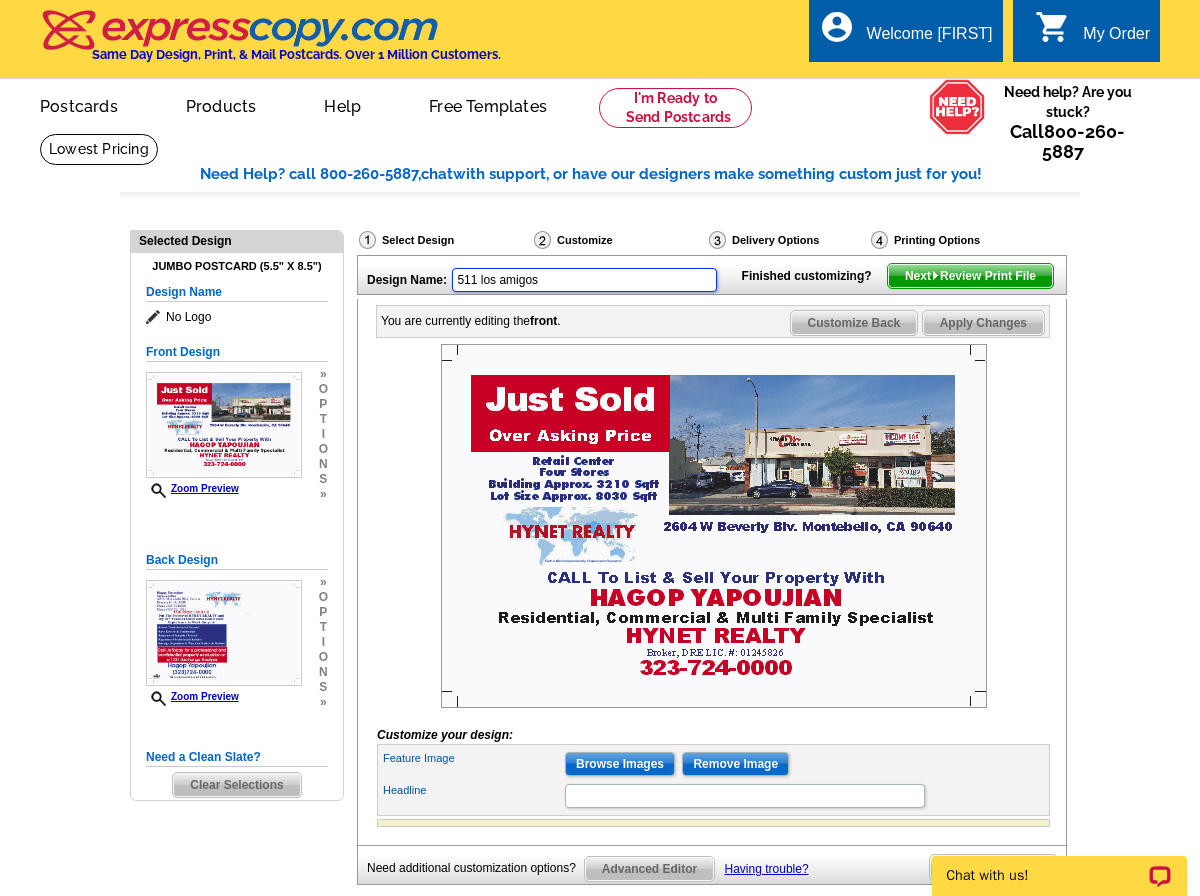 type on "511 los amigos" 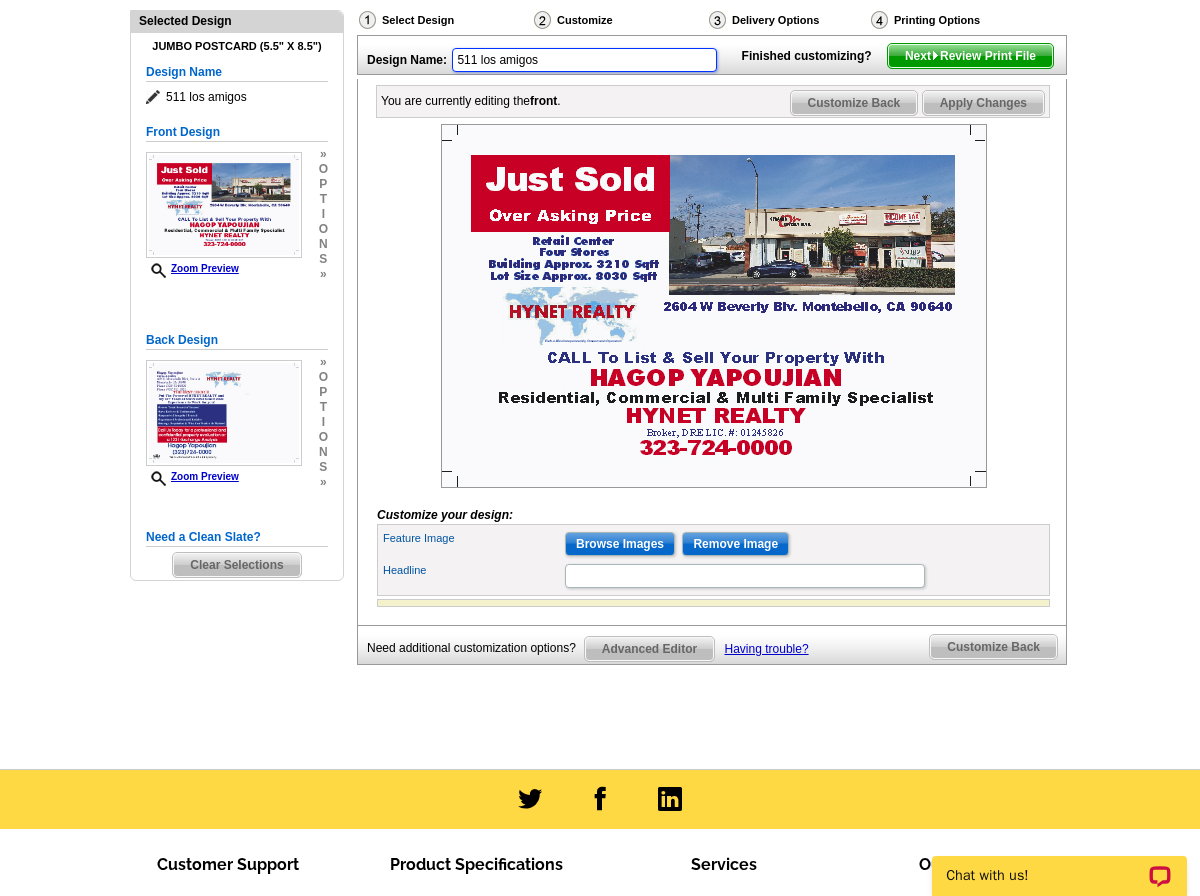 scroll, scrollTop: 300, scrollLeft: 0, axis: vertical 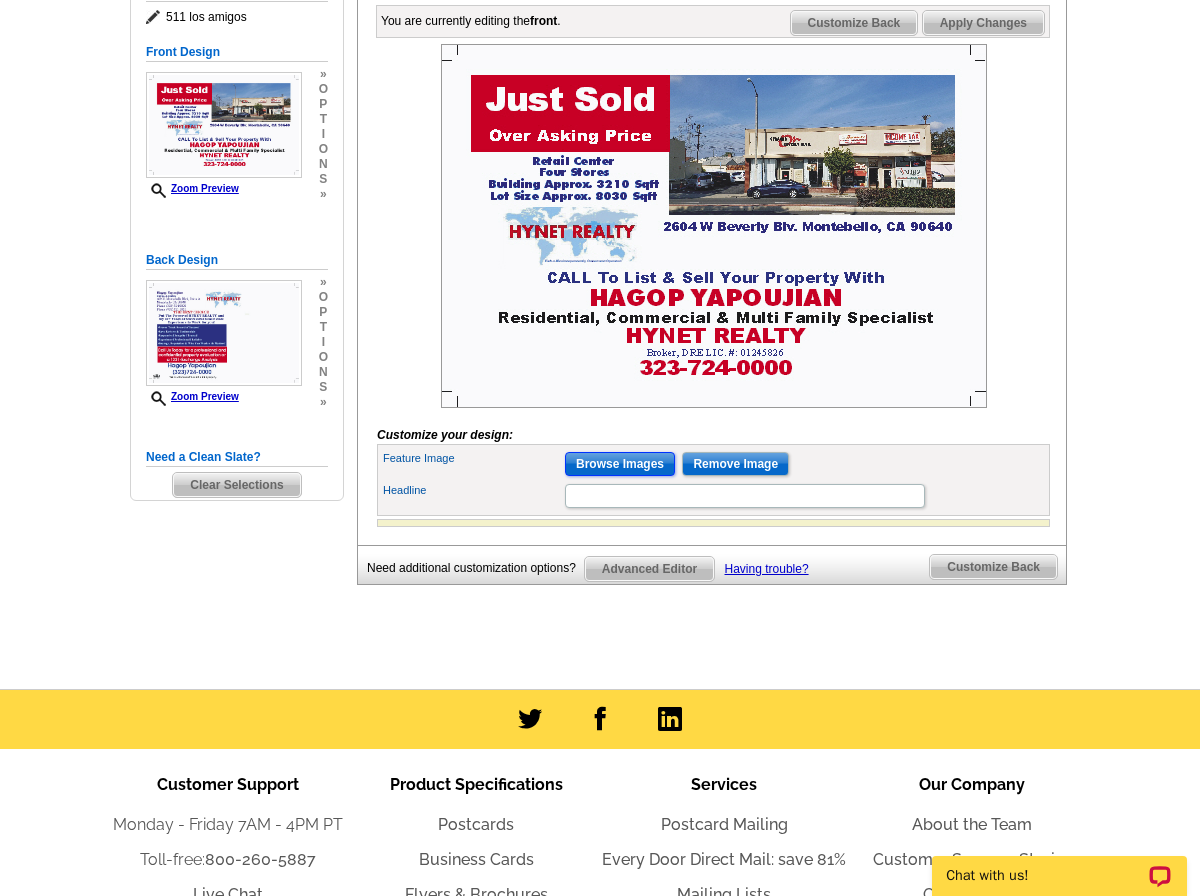 click on "Browse Images" at bounding box center [620, 464] 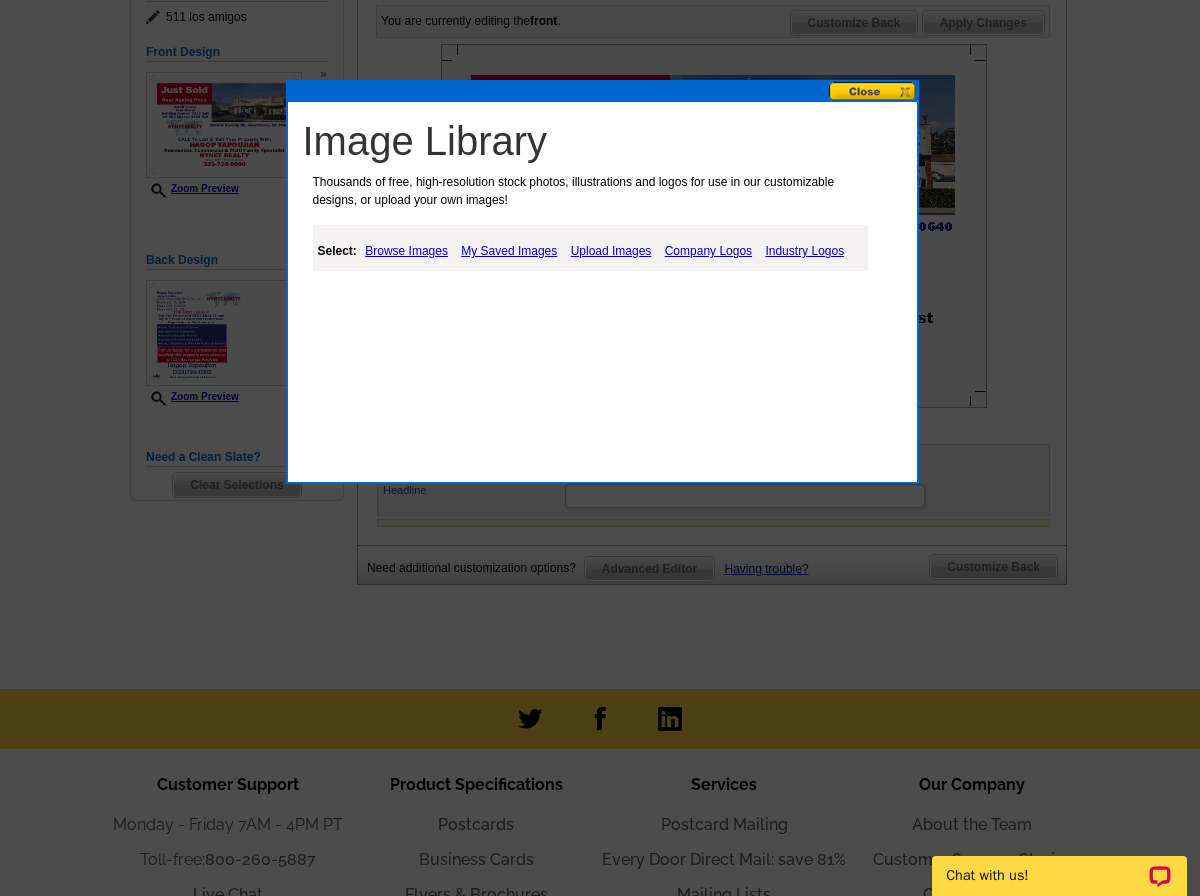 click on "My Saved Images" at bounding box center (509, 251) 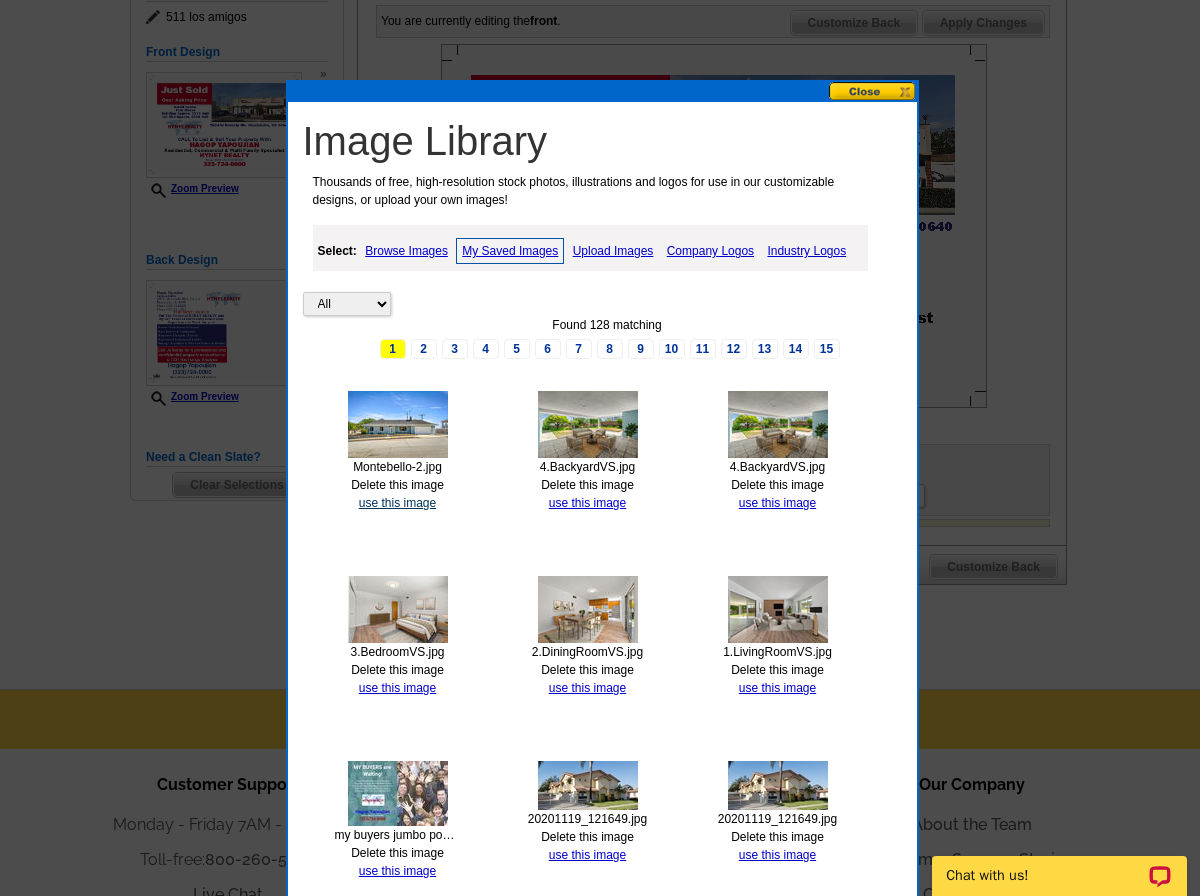 click on "use this image" at bounding box center [397, 503] 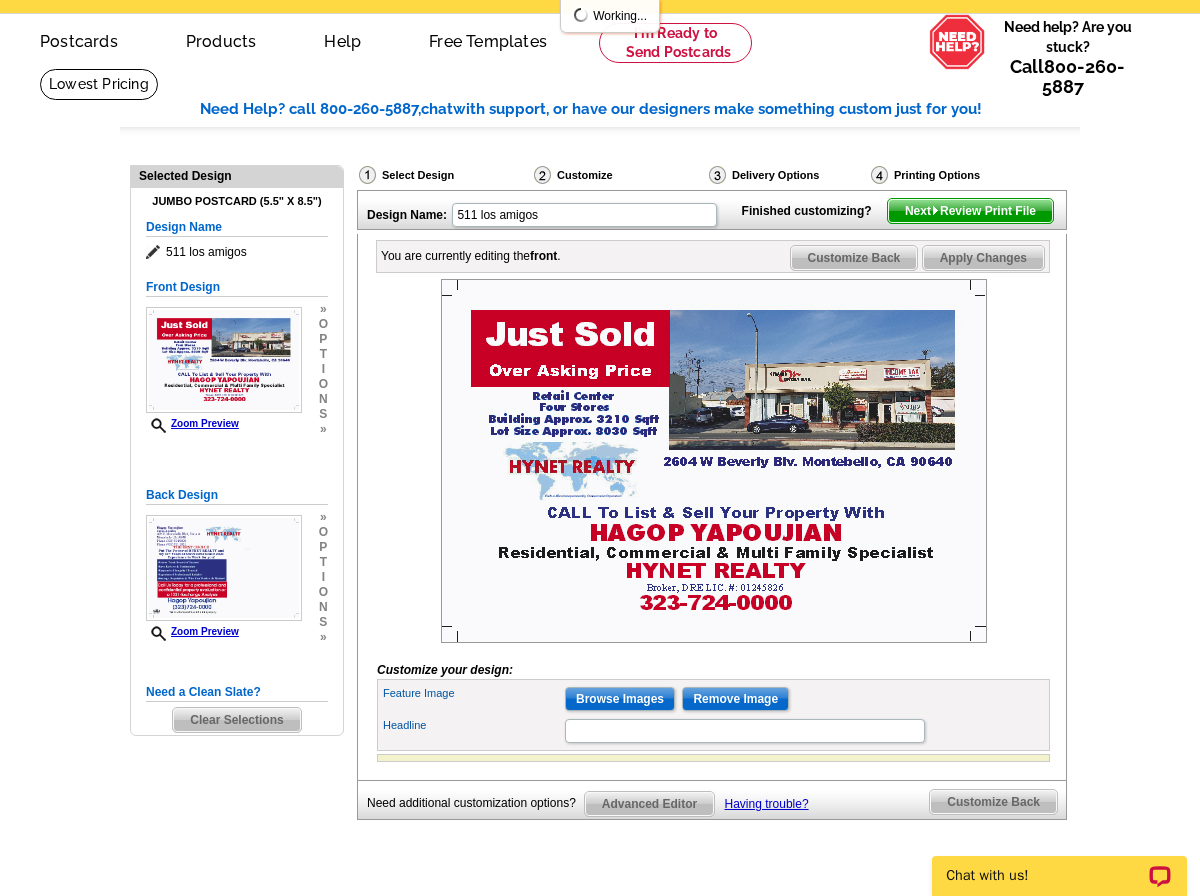 scroll, scrollTop: 100, scrollLeft: 0, axis: vertical 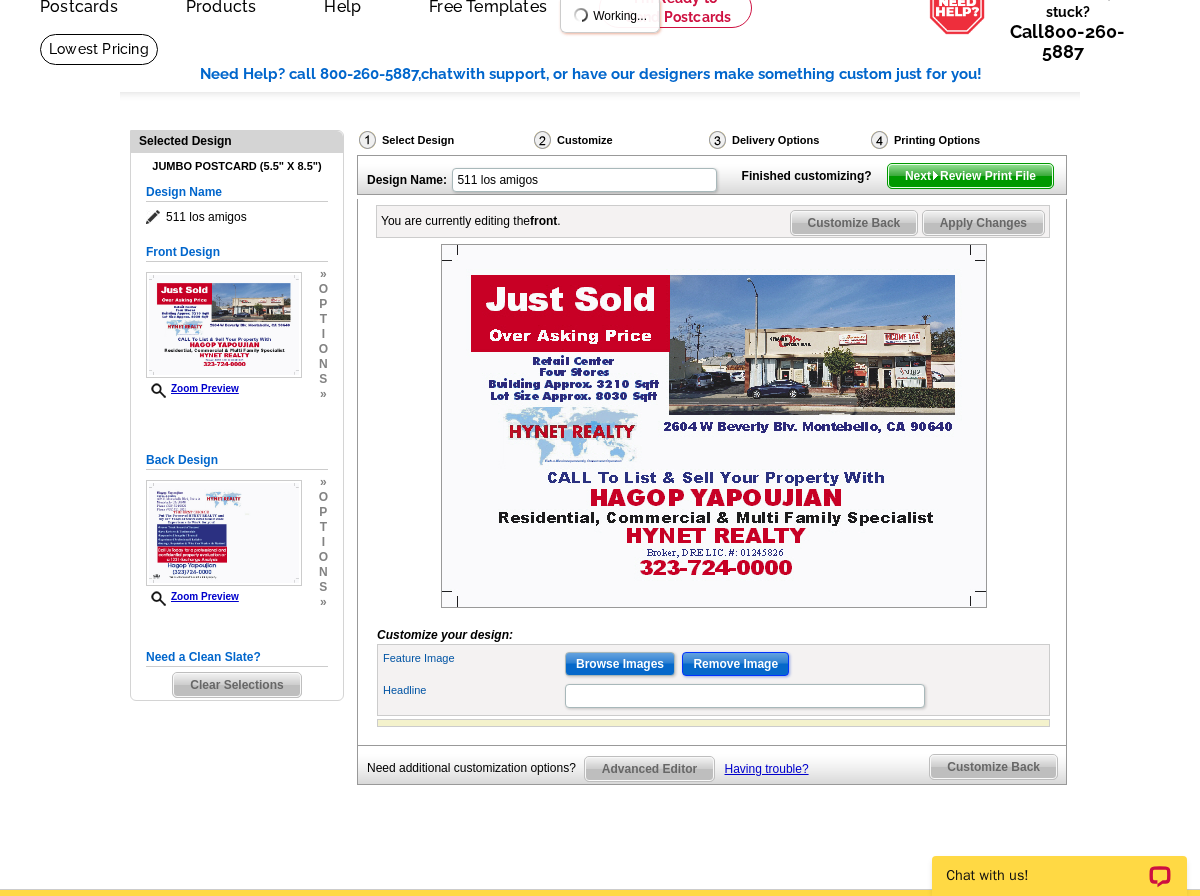 click on "Remove Image" at bounding box center (735, 664) 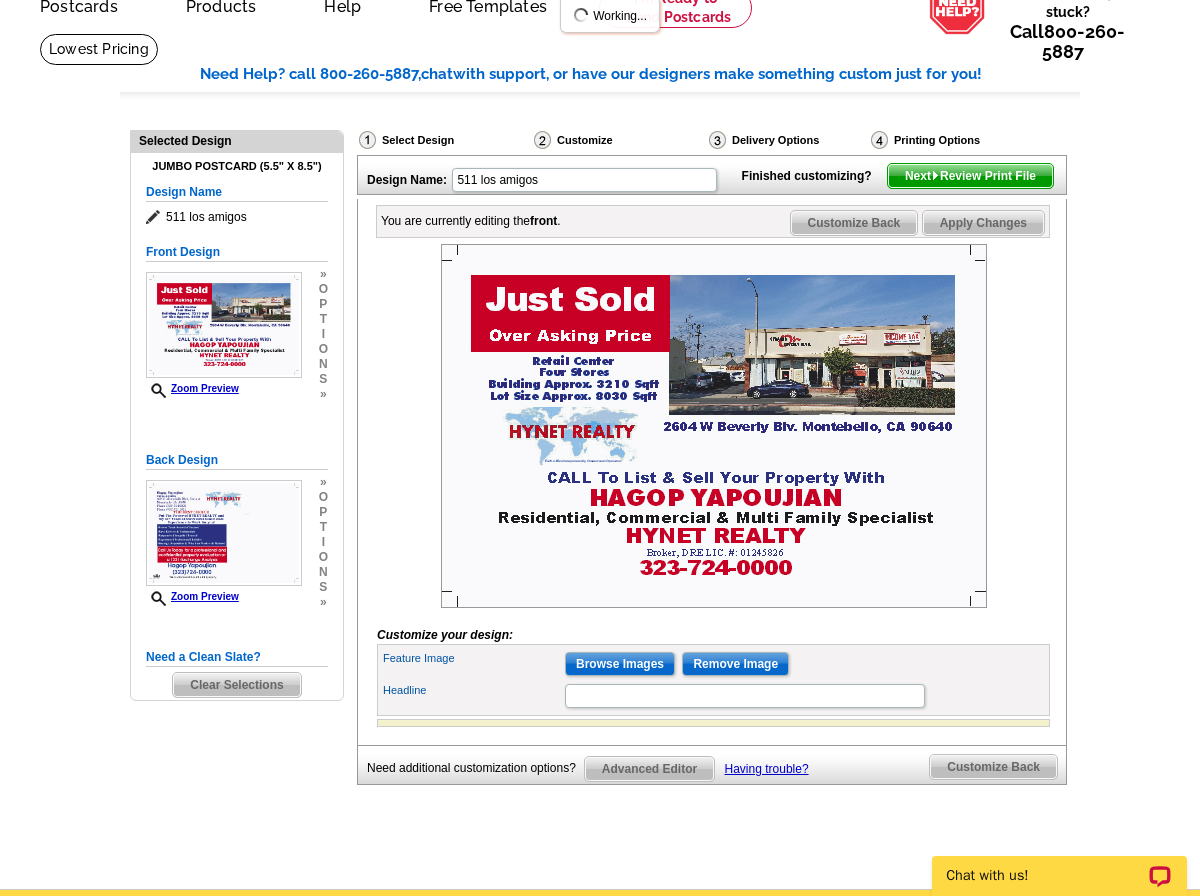 click at bounding box center (714, 426) 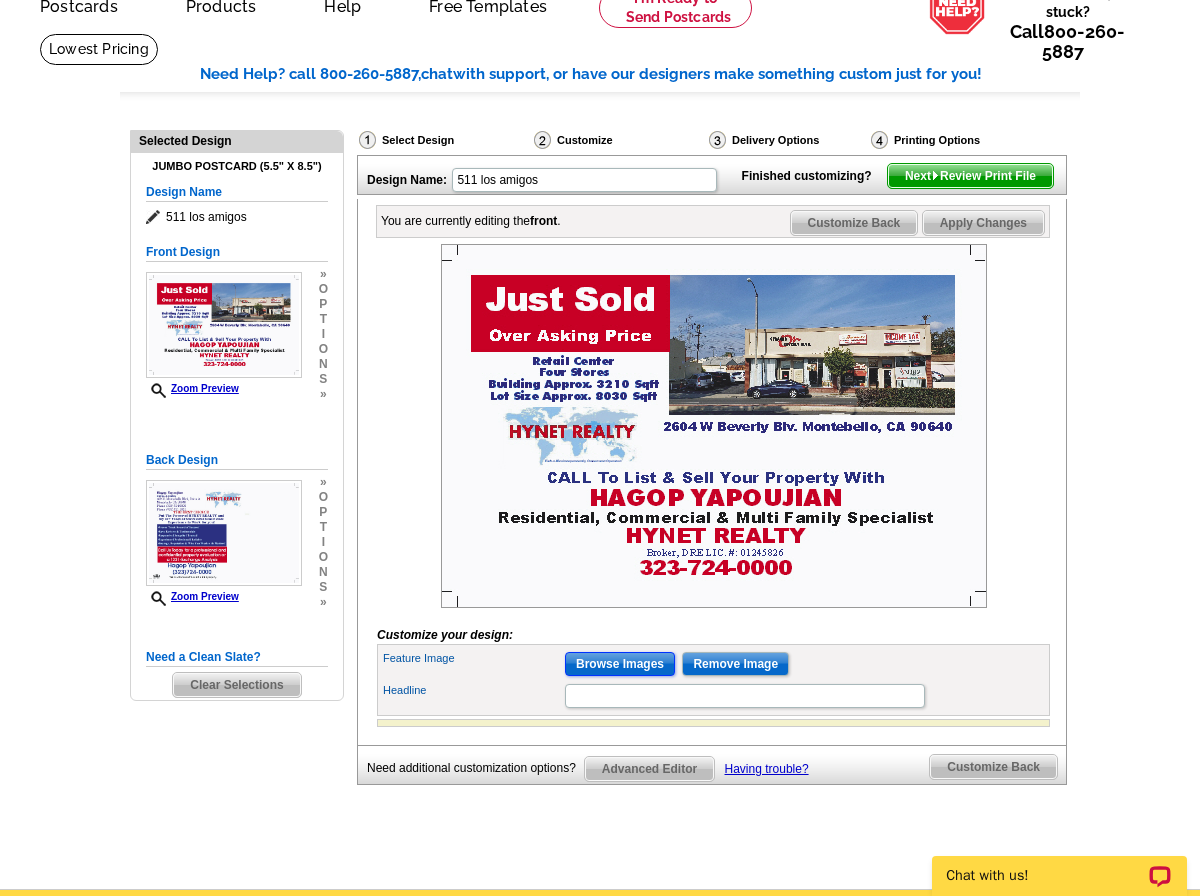 click on "Browse Images" at bounding box center (620, 664) 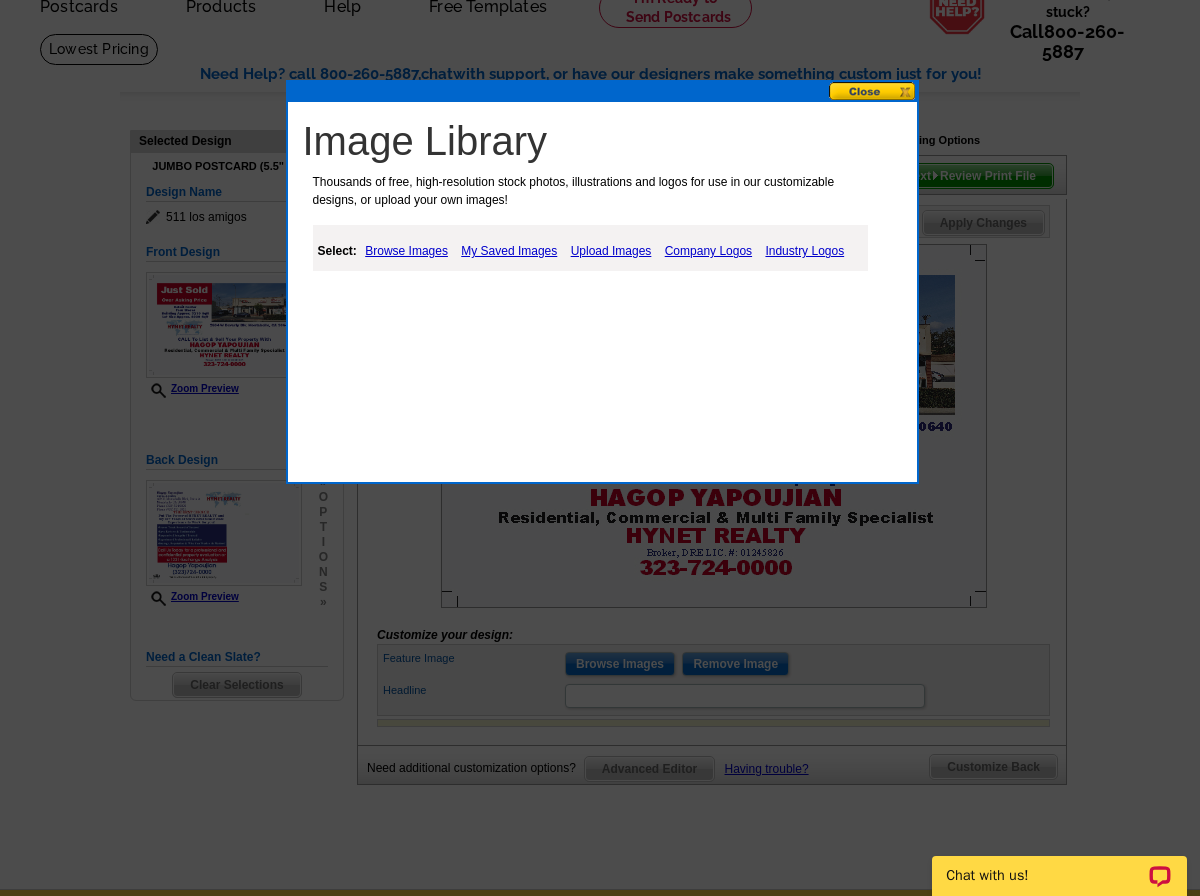 click on "My Saved Images" at bounding box center [509, 251] 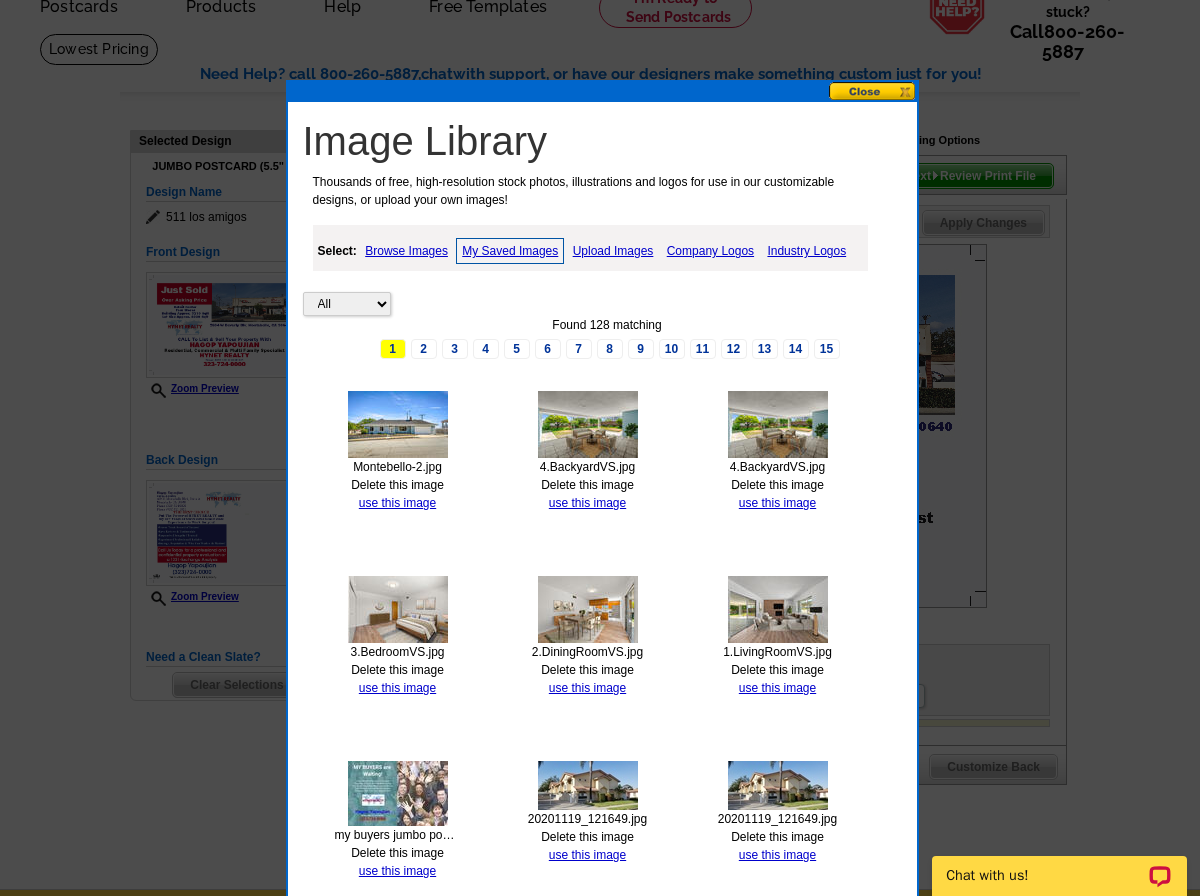 click at bounding box center [398, 424] 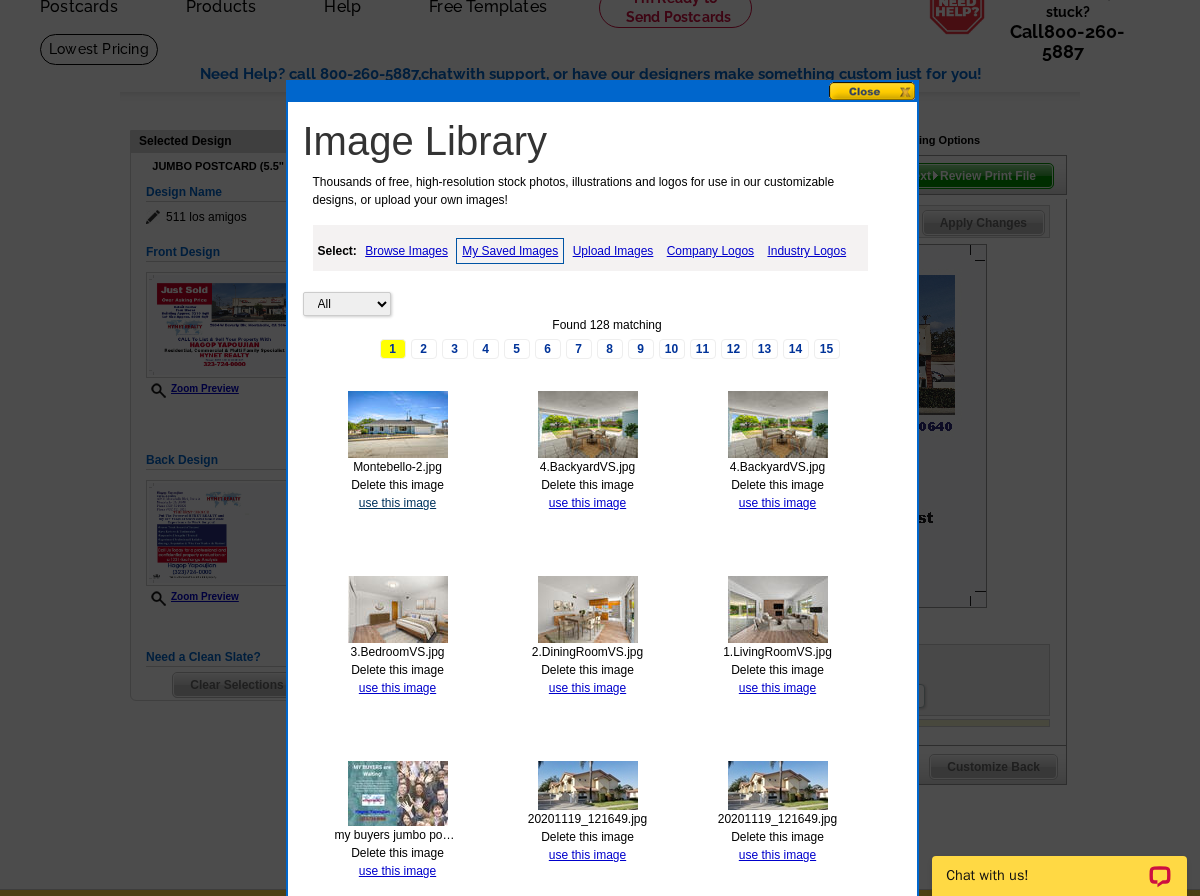 click on "use this image" at bounding box center [397, 503] 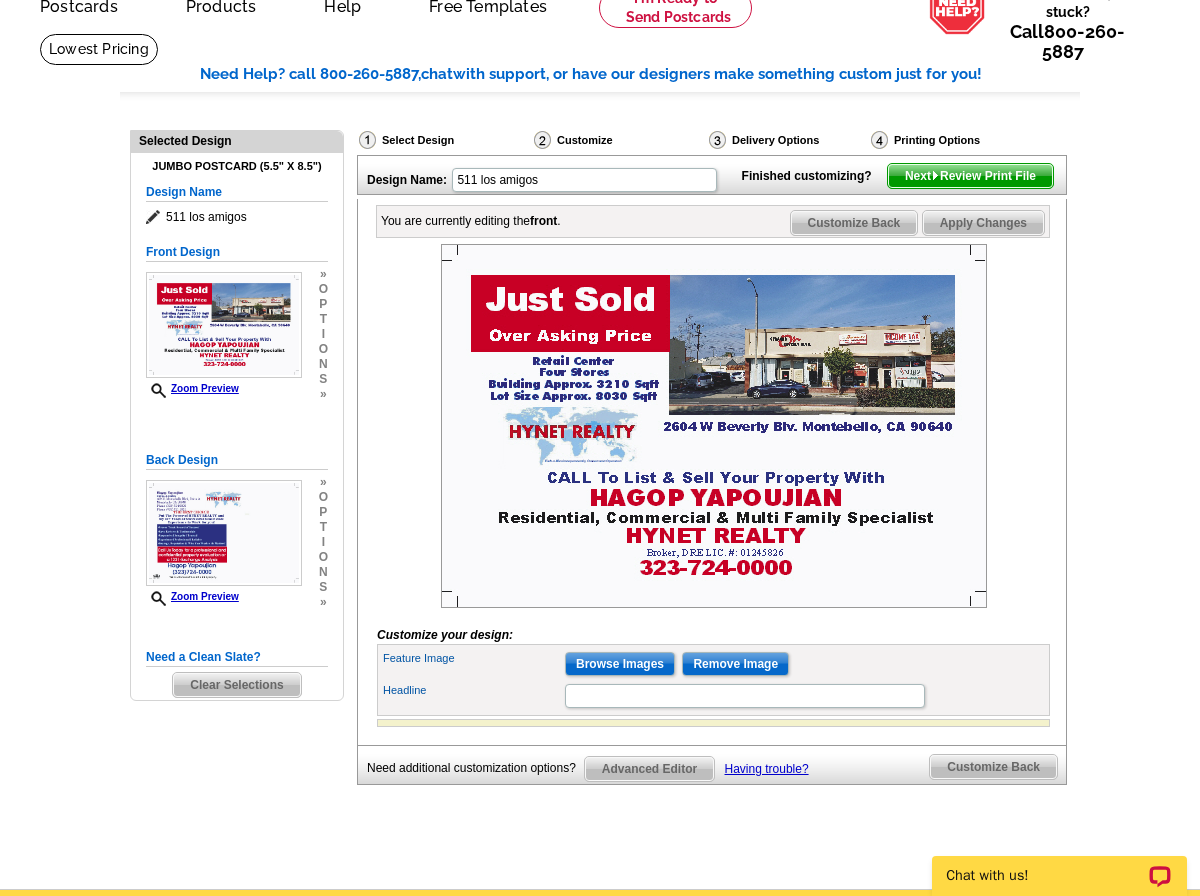 scroll, scrollTop: 0, scrollLeft: 0, axis: both 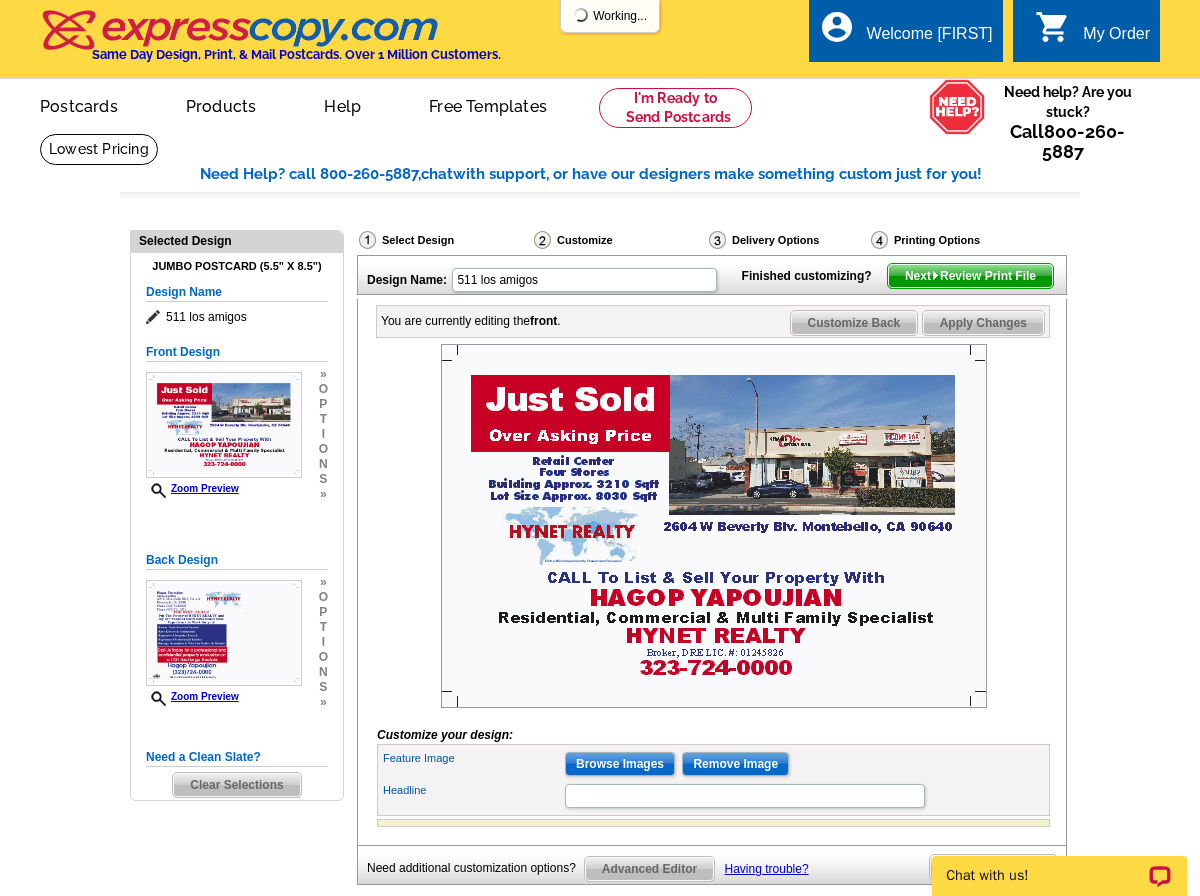 click at bounding box center [714, 526] 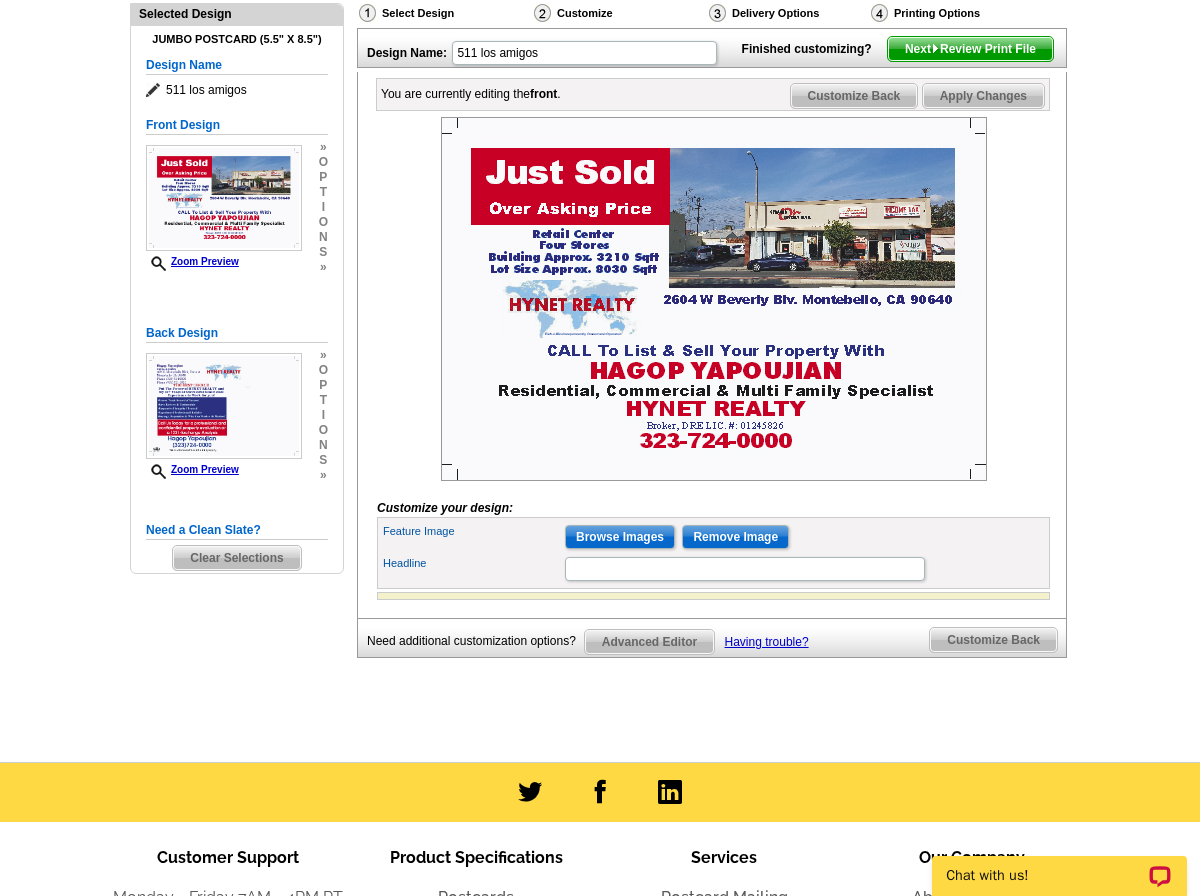 scroll, scrollTop: 200, scrollLeft: 0, axis: vertical 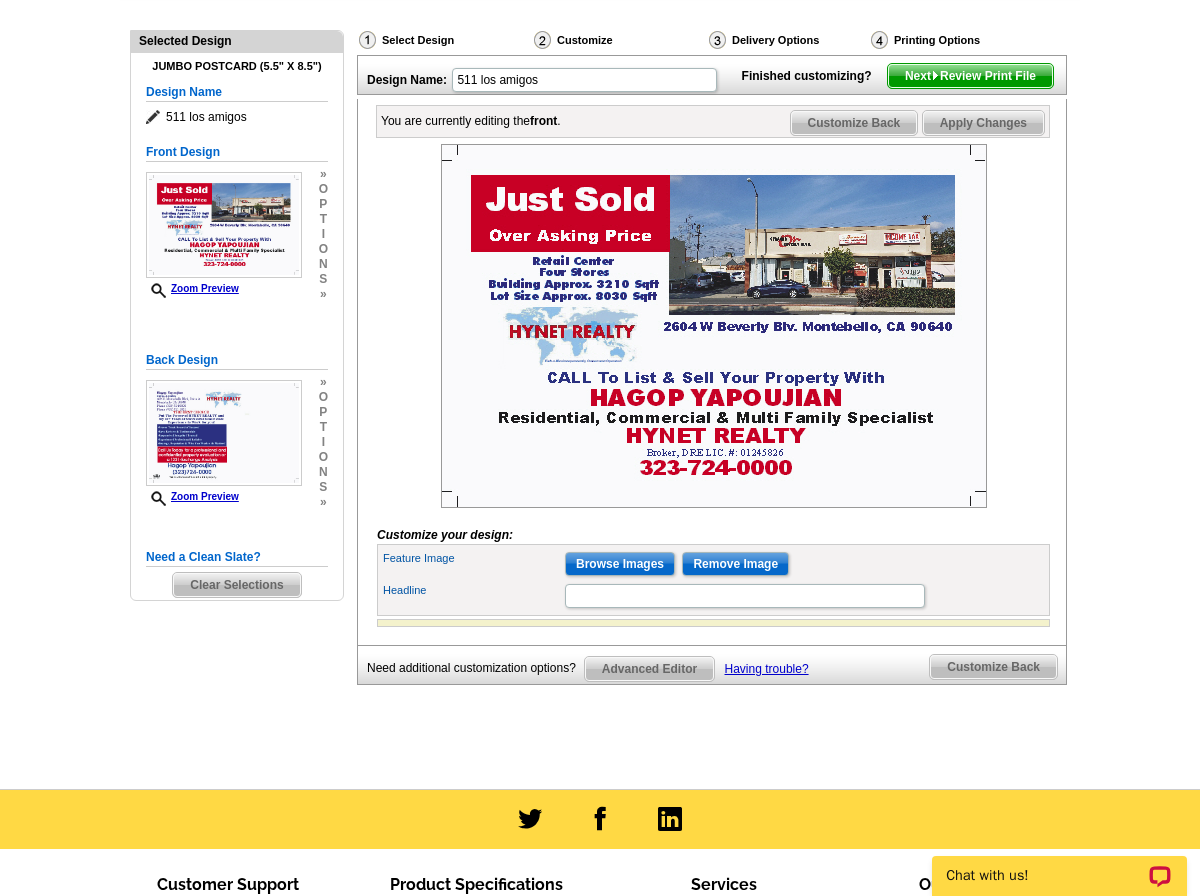 click on "Headline" at bounding box center [713, 596] 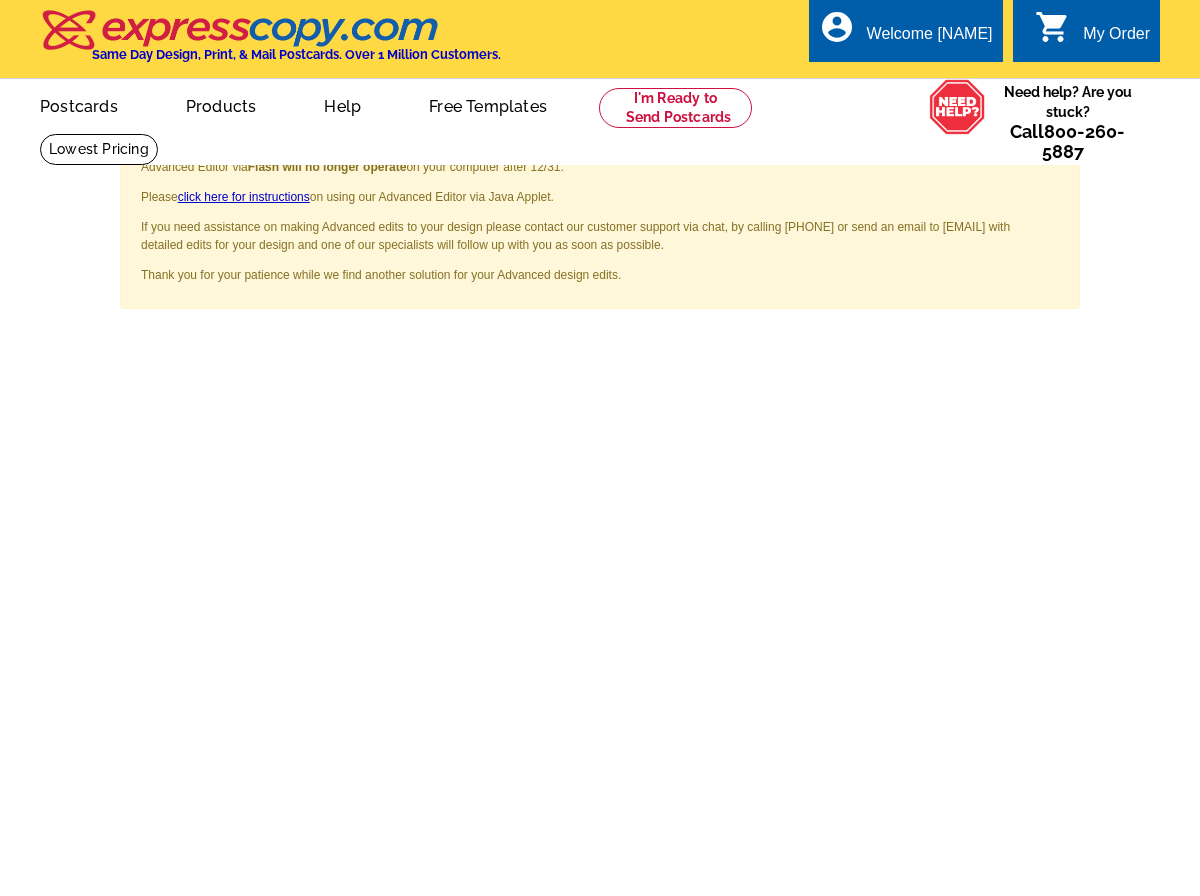 scroll, scrollTop: 0, scrollLeft: 0, axis: both 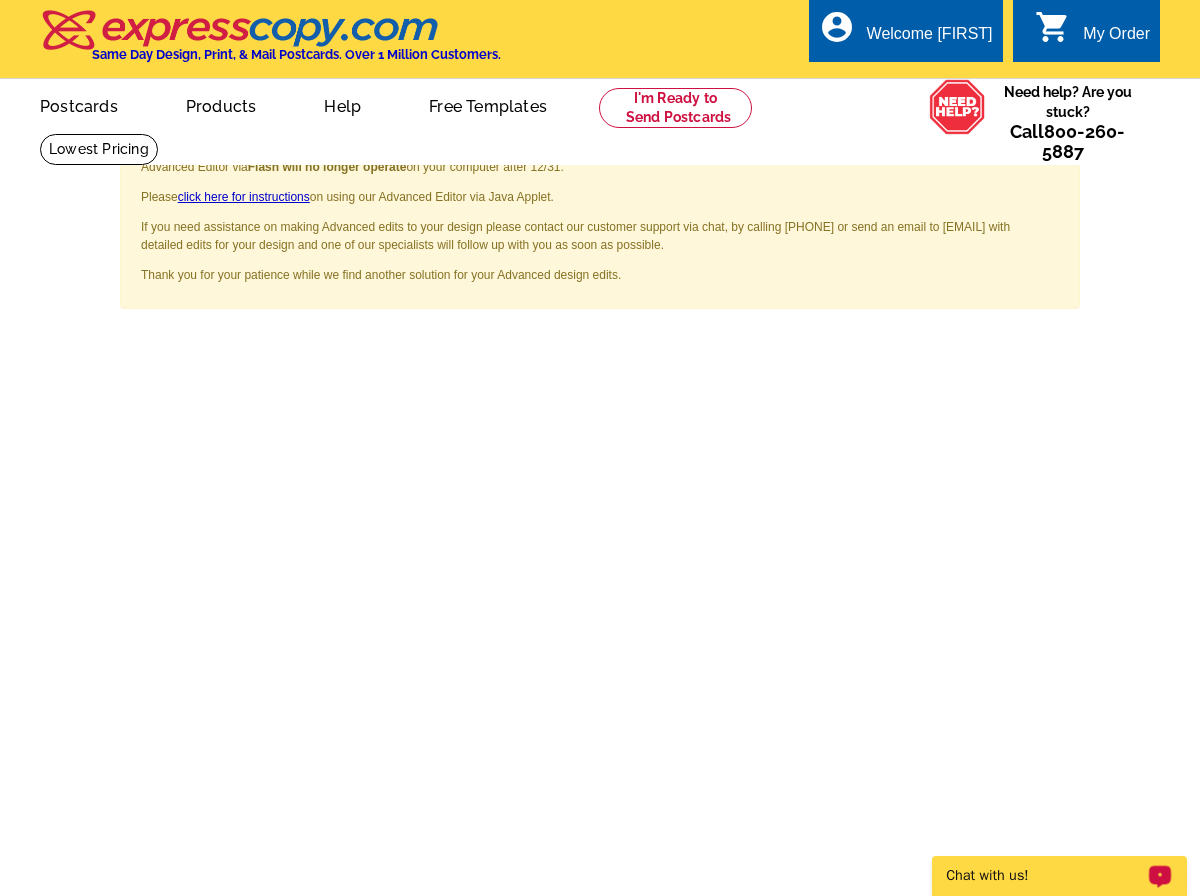 click on "Chat with us!" at bounding box center [1059, 876] 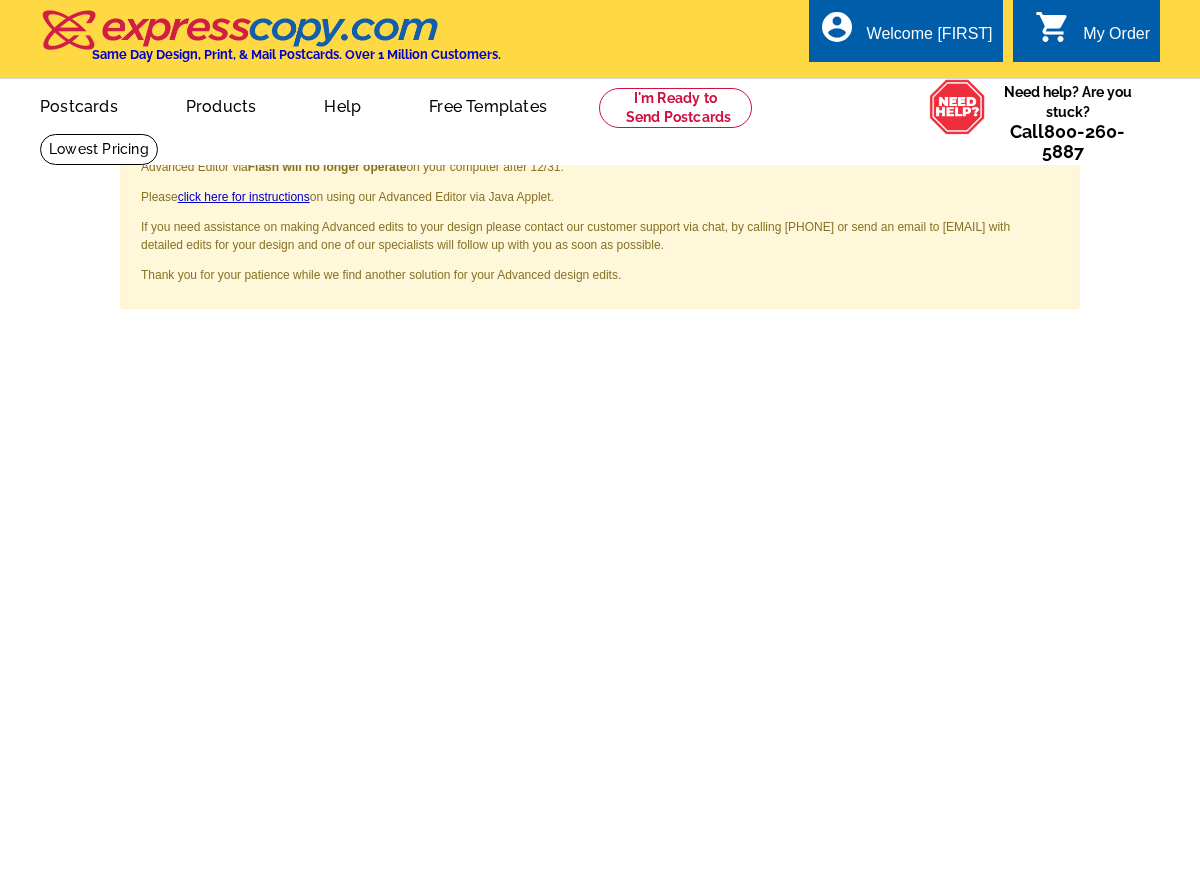 scroll, scrollTop: 750, scrollLeft: 0, axis: vertical 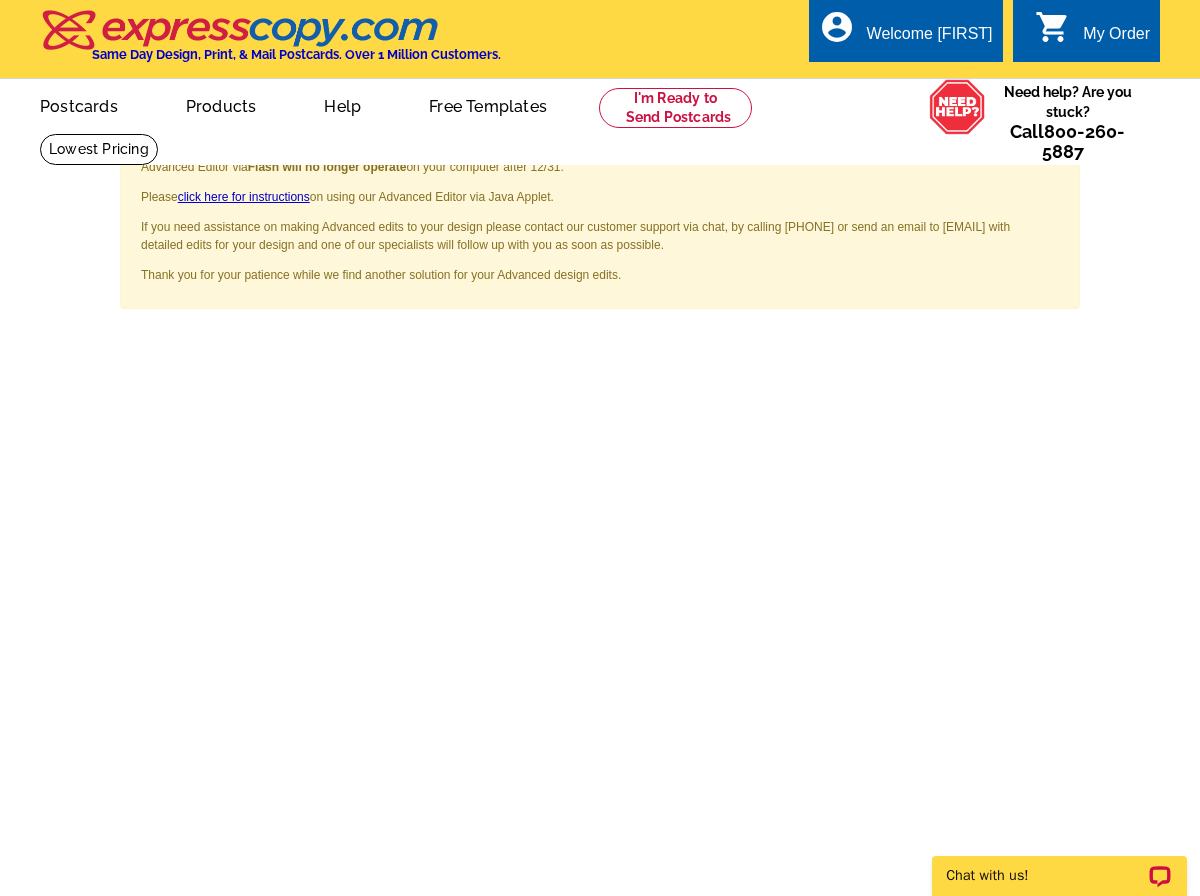 click on "Advanced Editor via  Flash will no longer operate  on your computer after [DATE].
Please  click here for instructions  on using our Advanced Editor via Java Applet.
If you need assistance on making Advanced edits to your design please contact our customer support via chat, by calling [PHONE] or send an email to [EMAIL] with detailed edits for your design and one of our specialists will follow up with you as soon as possible.
Thank you for your patience while we find another solution for your Advanced design edits.
×
Why does this page look different?
If you would like assistance, please contact [PHONE]" at bounding box center [600, 675] 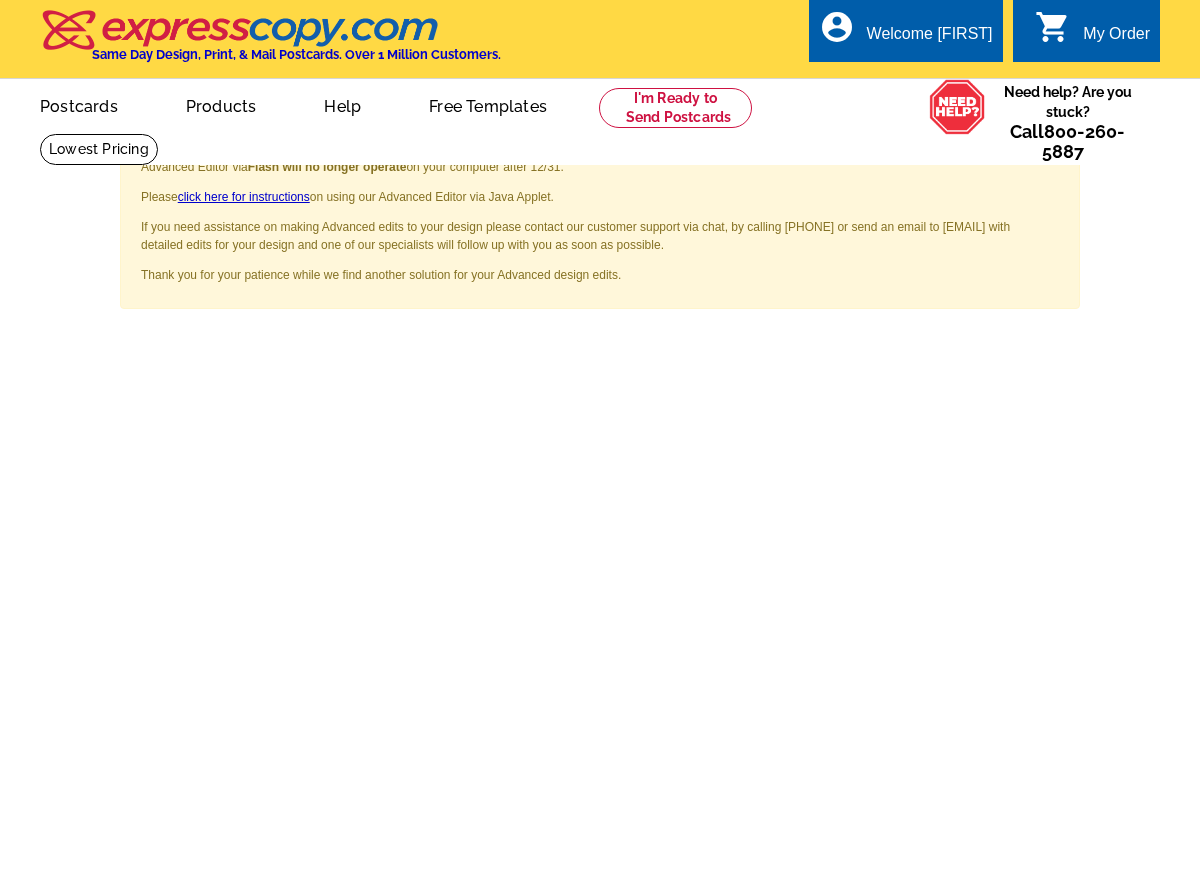 scroll, scrollTop: 0, scrollLeft: 0, axis: both 